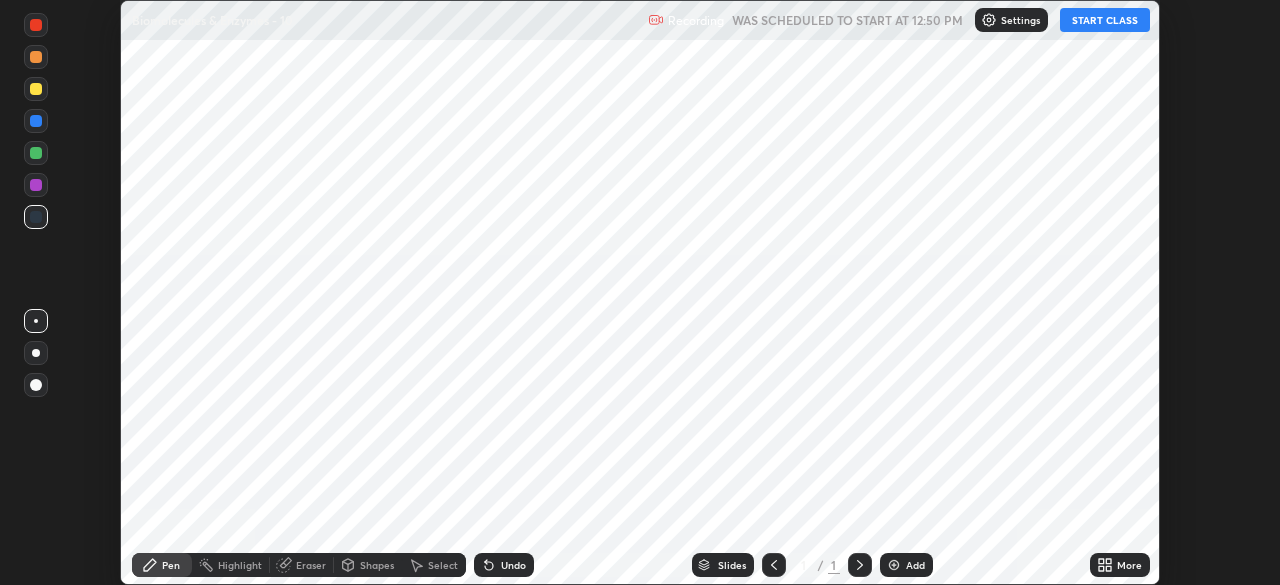 scroll, scrollTop: 0, scrollLeft: 0, axis: both 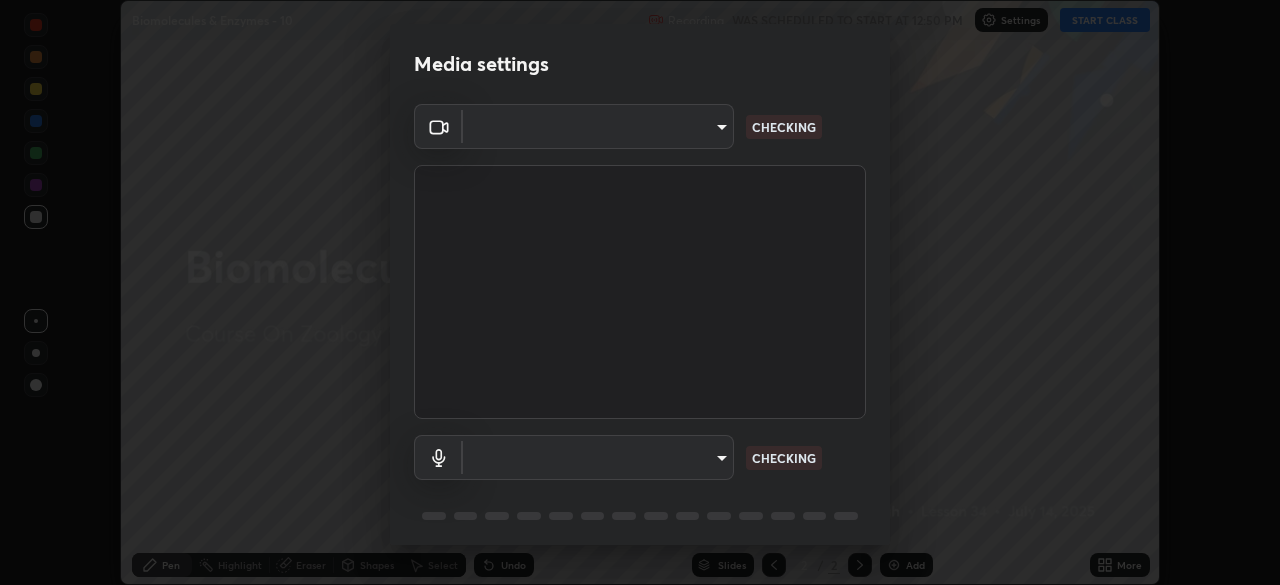 type on "8e51ced37930e971e34d94304a72bdf124377ca82fa83f25b6b4e34e328f1921" 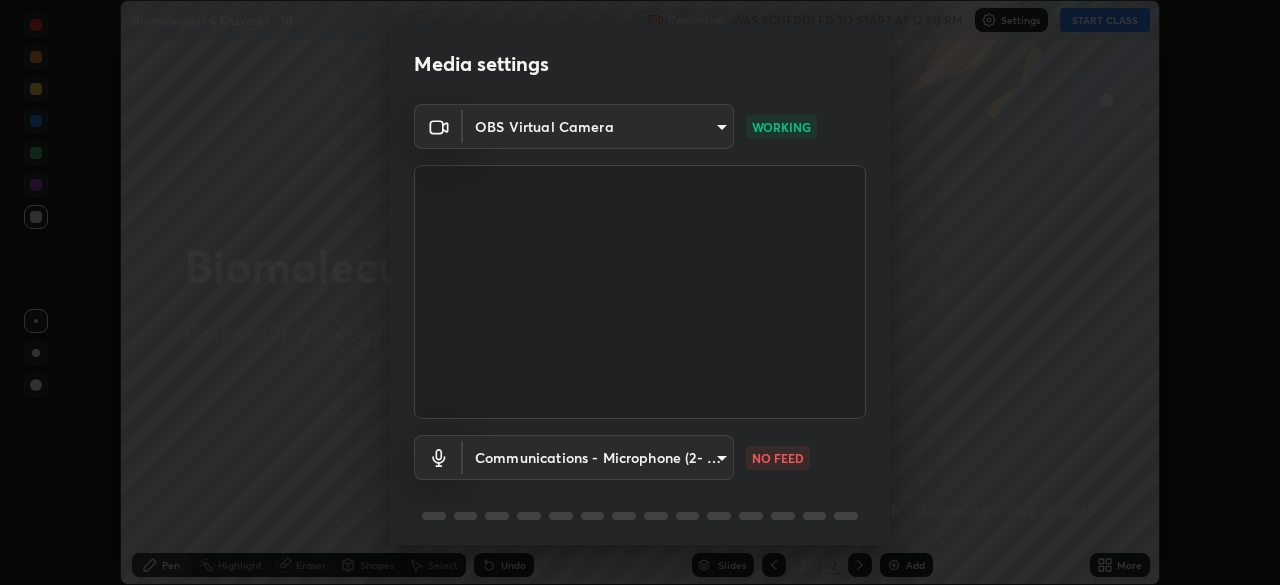 scroll, scrollTop: 71, scrollLeft: 0, axis: vertical 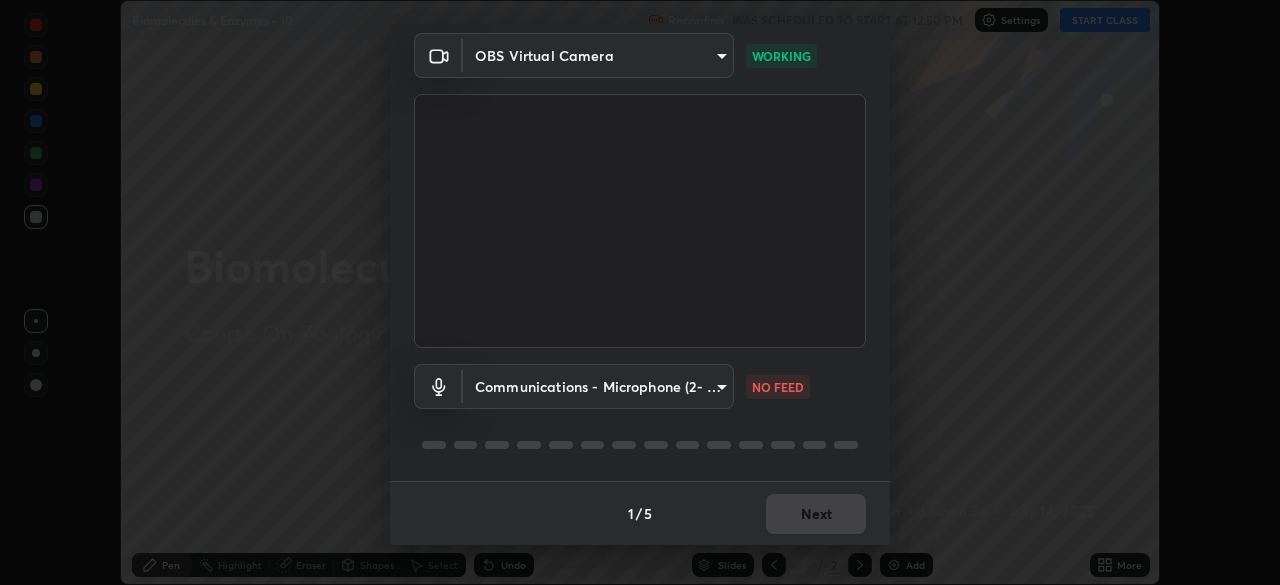 click on "Erase all Biomolecules & Enzymes - 10 Recording WAS SCHEDULED TO START AT  12:50 PM Settings START CLASS Setting up your live class Biomolecules & Enzymes - 10 • L34 of Course On Zoology for NEET Conquer 1 2026 Akhand Pratap Singh Pen Highlight Eraser Shapes Select Undo Slides 2 / 2 Add More No doubts shared Encourage your learners to ask a doubt for better clarity Report an issue Reason for reporting Buffering Chat not working Audio - Video sync issue Educator video quality low ​ Attach an image Report Media settings OBS Virtual Camera 8e51ced37930e971e34d94304a72bdf124377ca82fa83f25b6b4e34e328f1921 WORKING Communications - Microphone (2- USB Audio Device) communications NO FEED 1 / 5 Next" at bounding box center (640, 292) 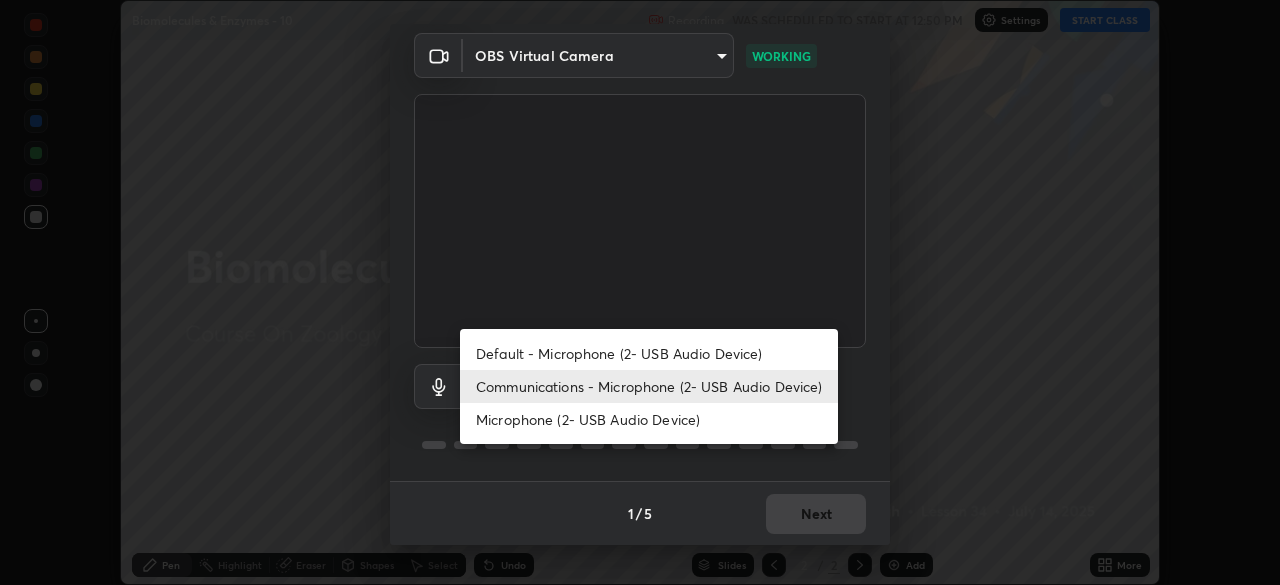 click on "Default - Microphone (2- USB Audio Device)" at bounding box center [649, 353] 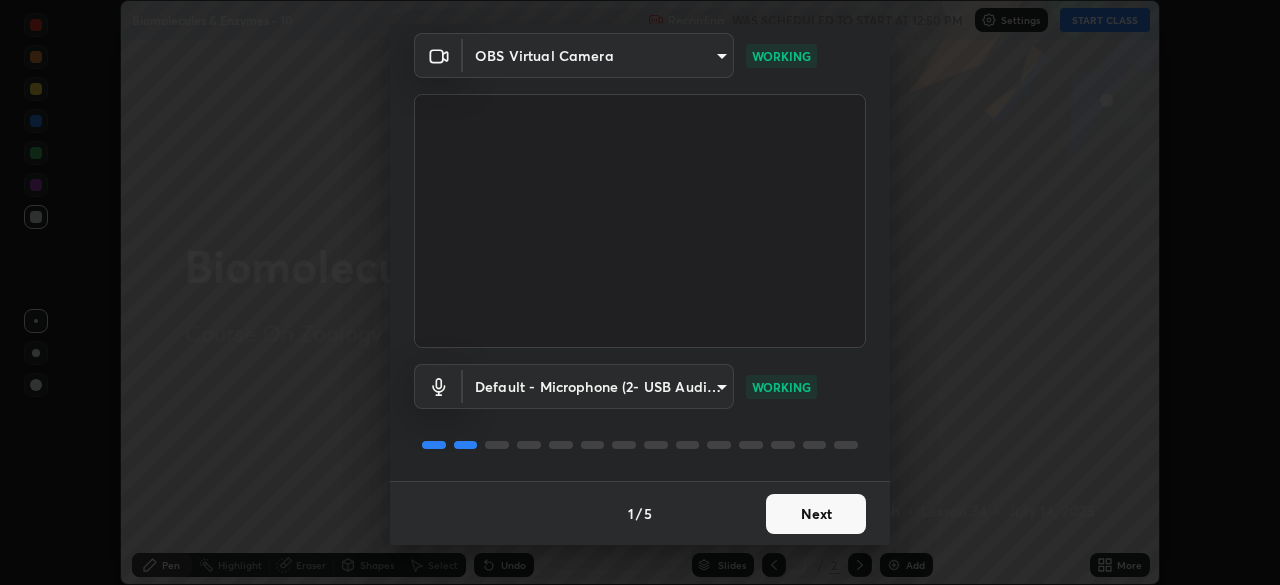 click on "Next" at bounding box center [816, 514] 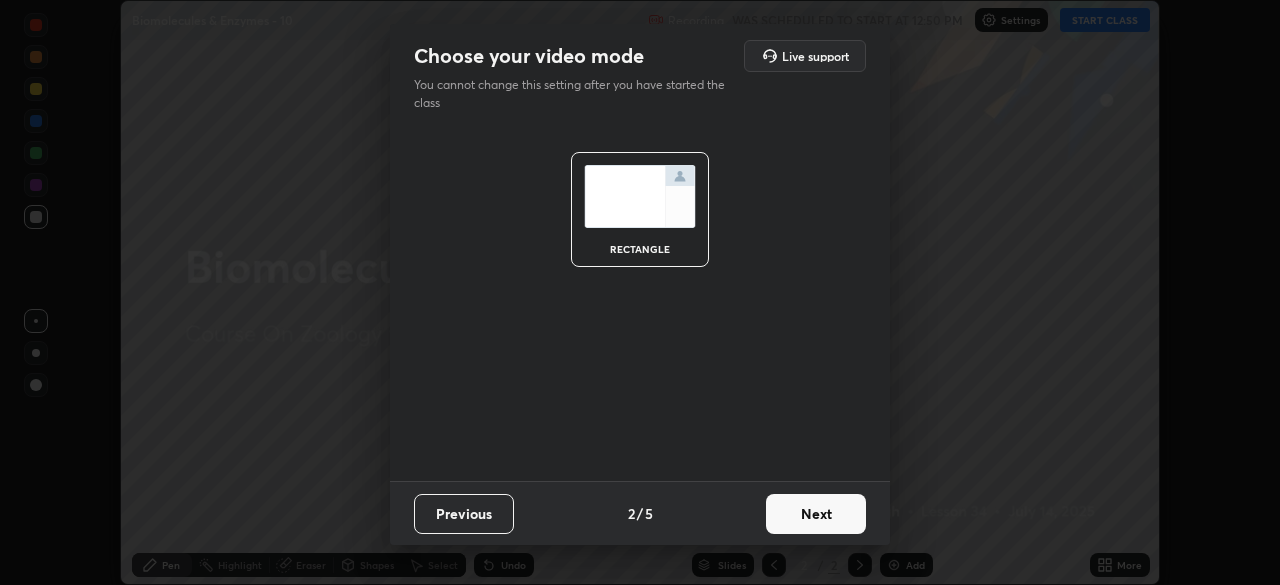 click on "Next" at bounding box center [816, 514] 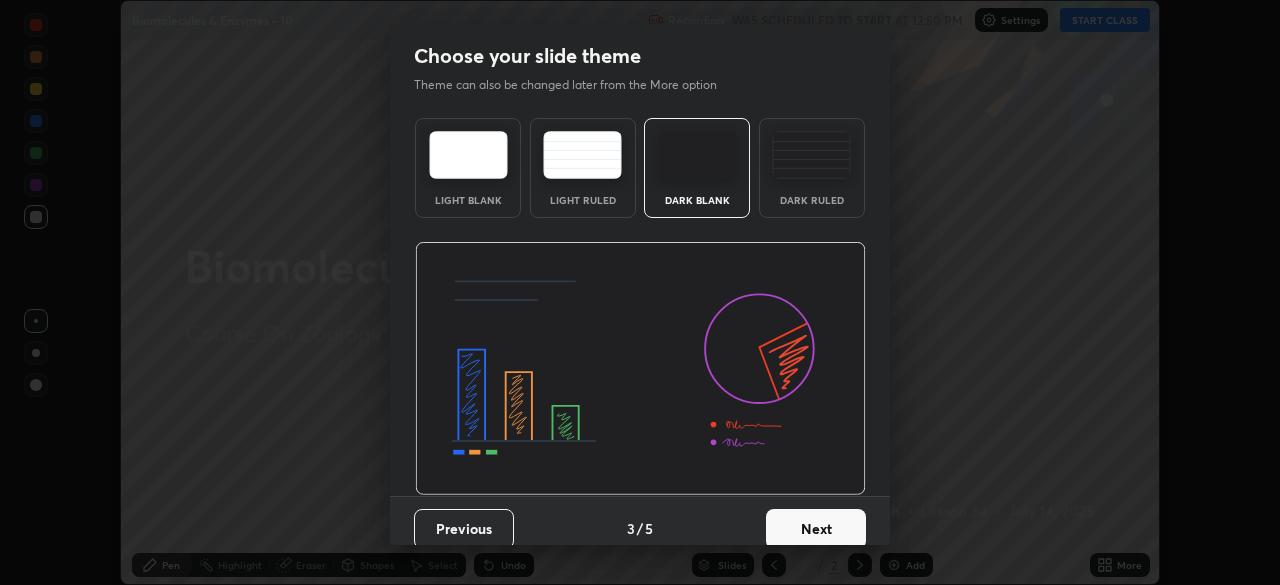 click on "Next" at bounding box center (816, 529) 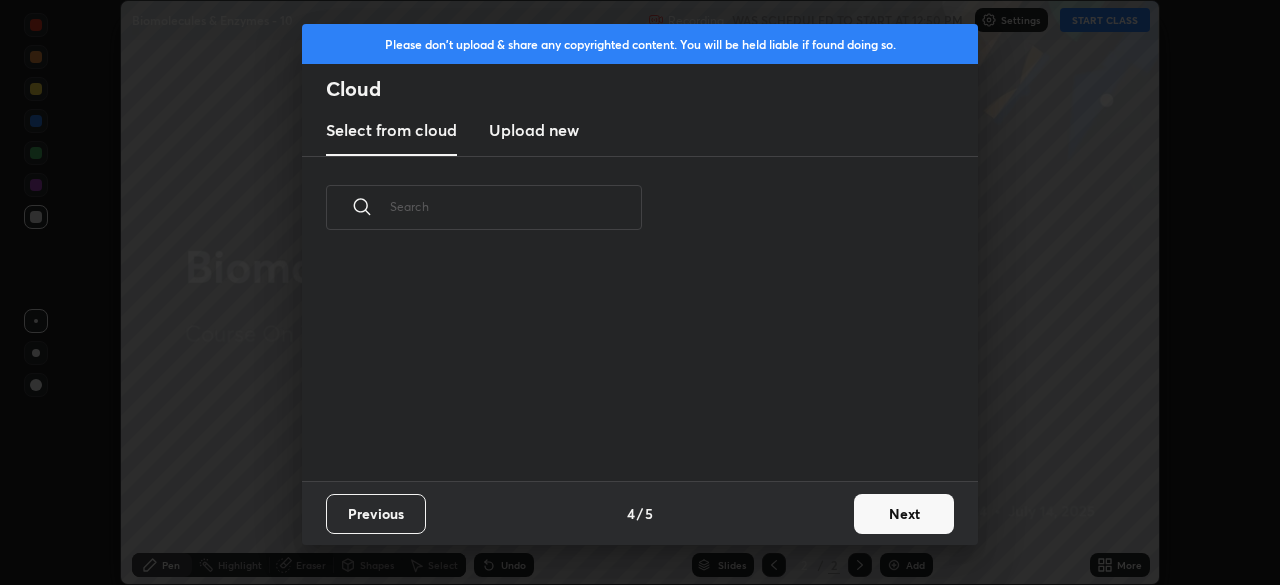 click on "Next" at bounding box center [904, 514] 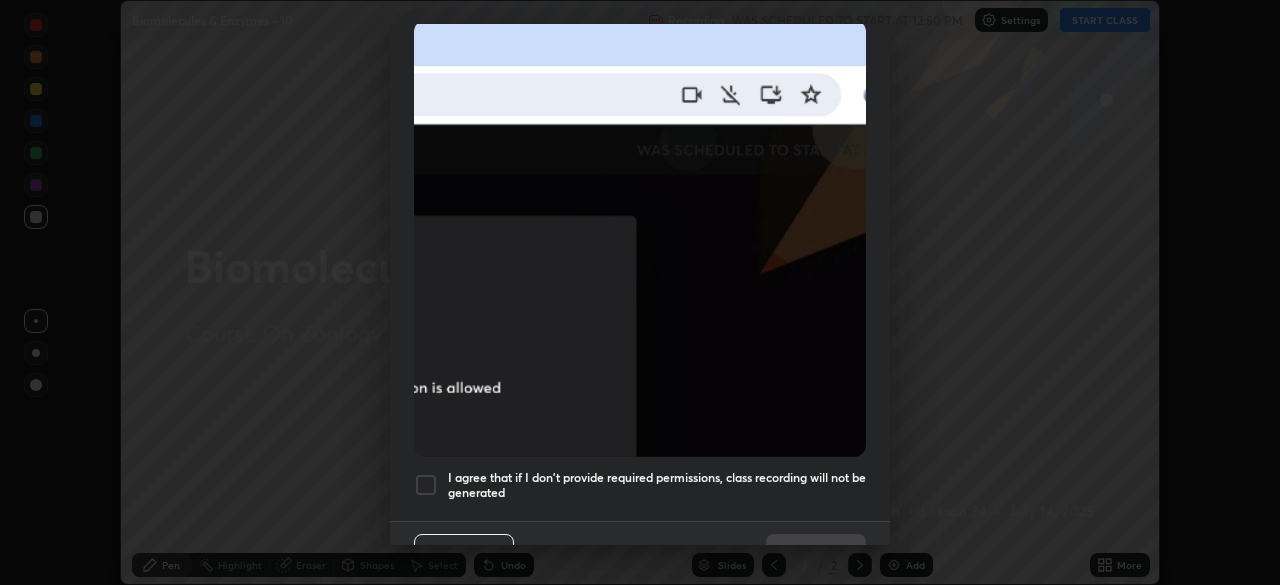 scroll, scrollTop: 479, scrollLeft: 0, axis: vertical 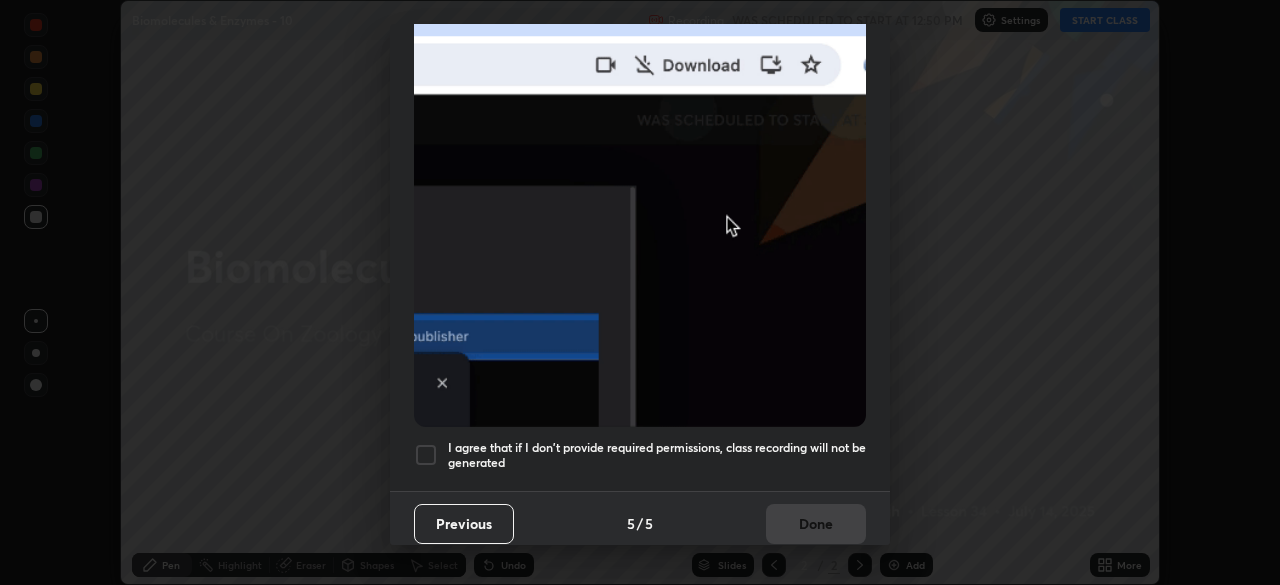 click on "I agree that if I don't provide required permissions, class recording will not be generated" at bounding box center [657, 455] 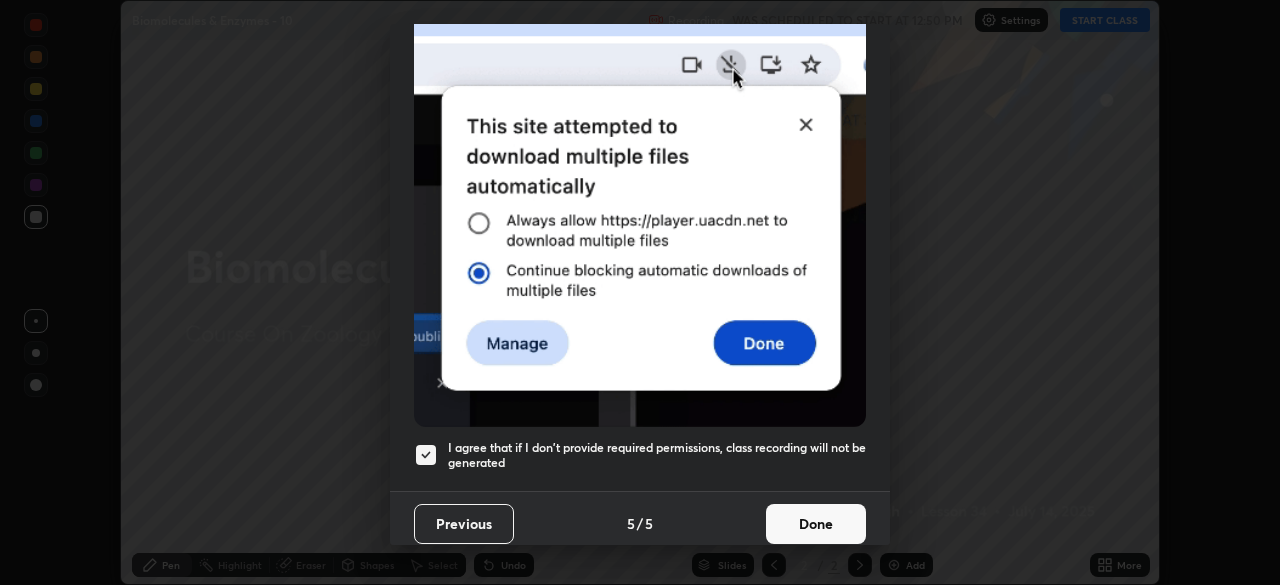 click on "Done" at bounding box center (816, 524) 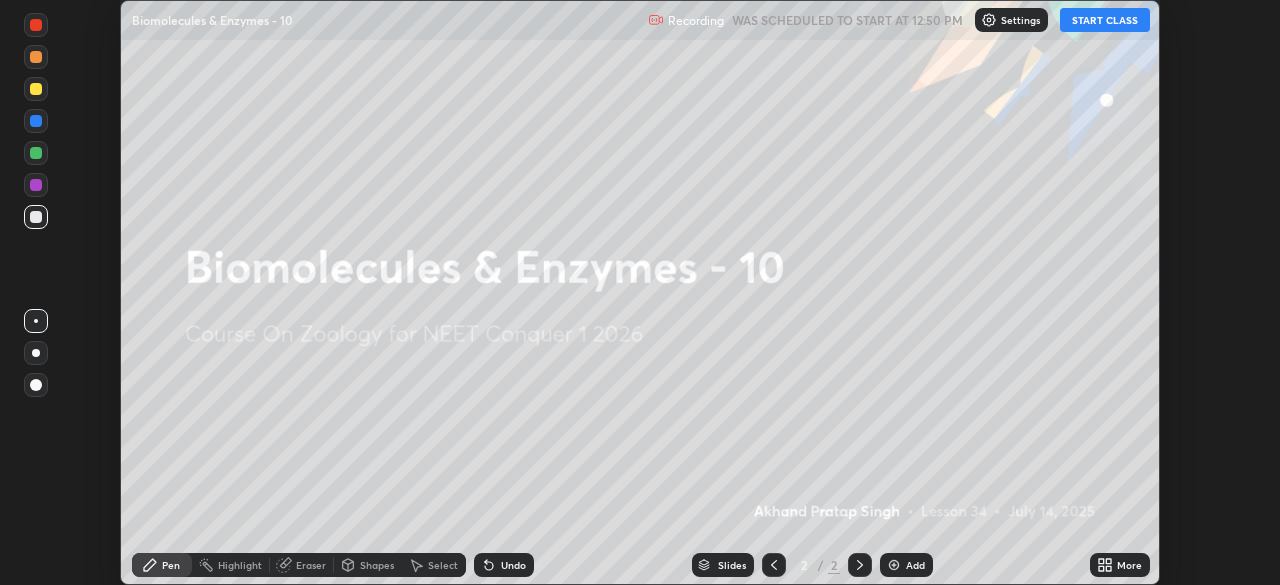 click on "START CLASS" at bounding box center (1105, 20) 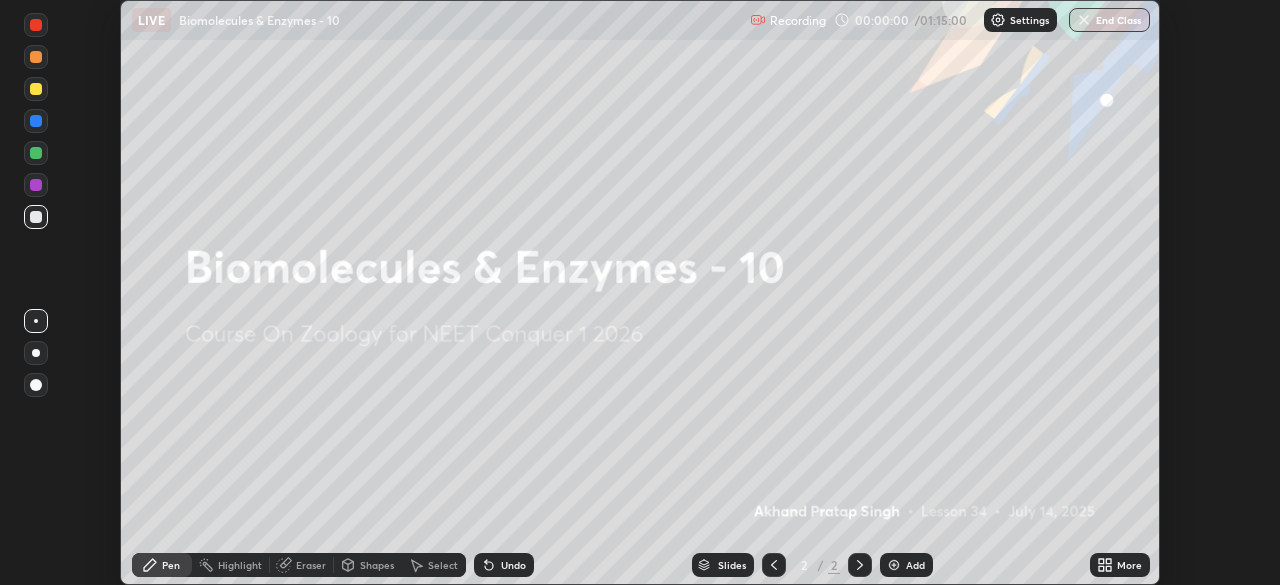 click 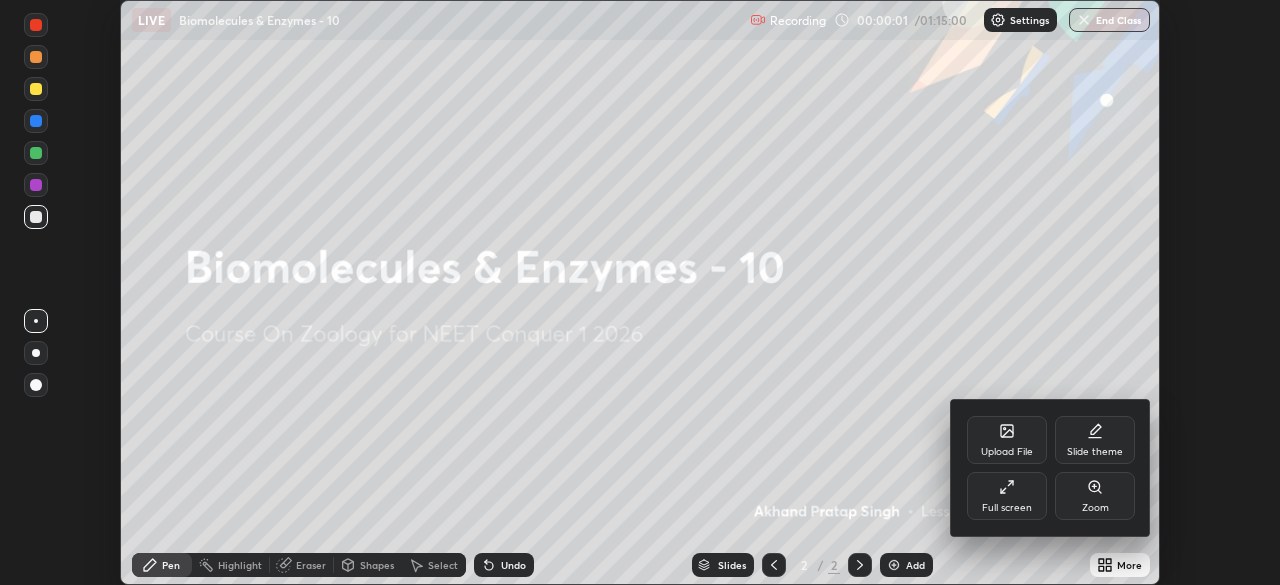 click on "Upload File" at bounding box center [1007, 452] 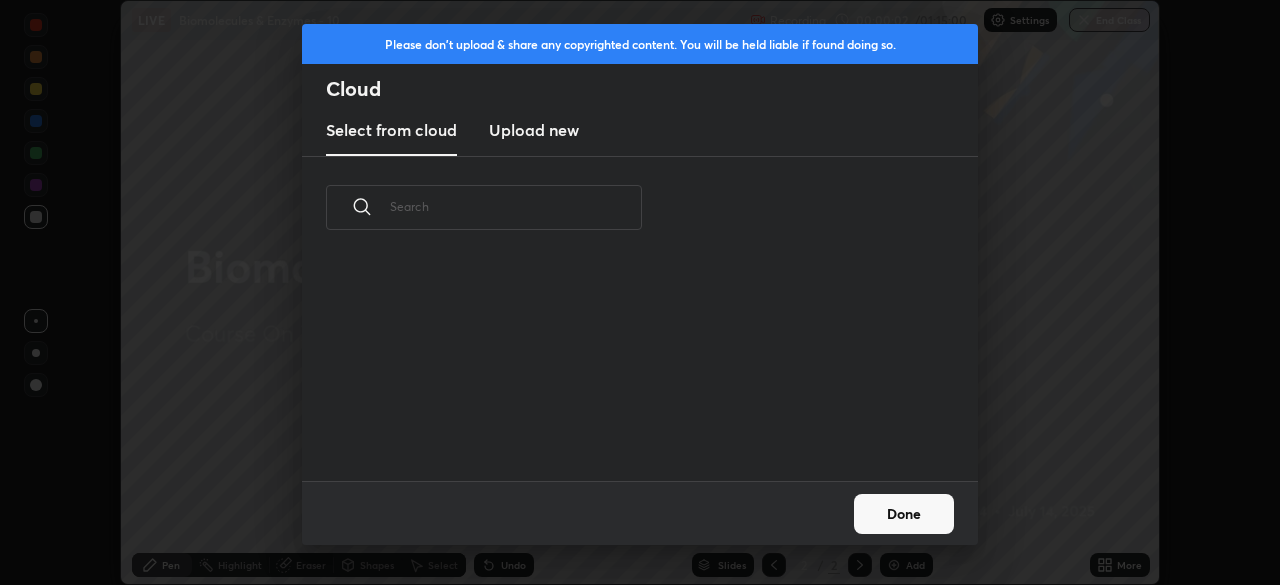 scroll, scrollTop: 7, scrollLeft: 11, axis: both 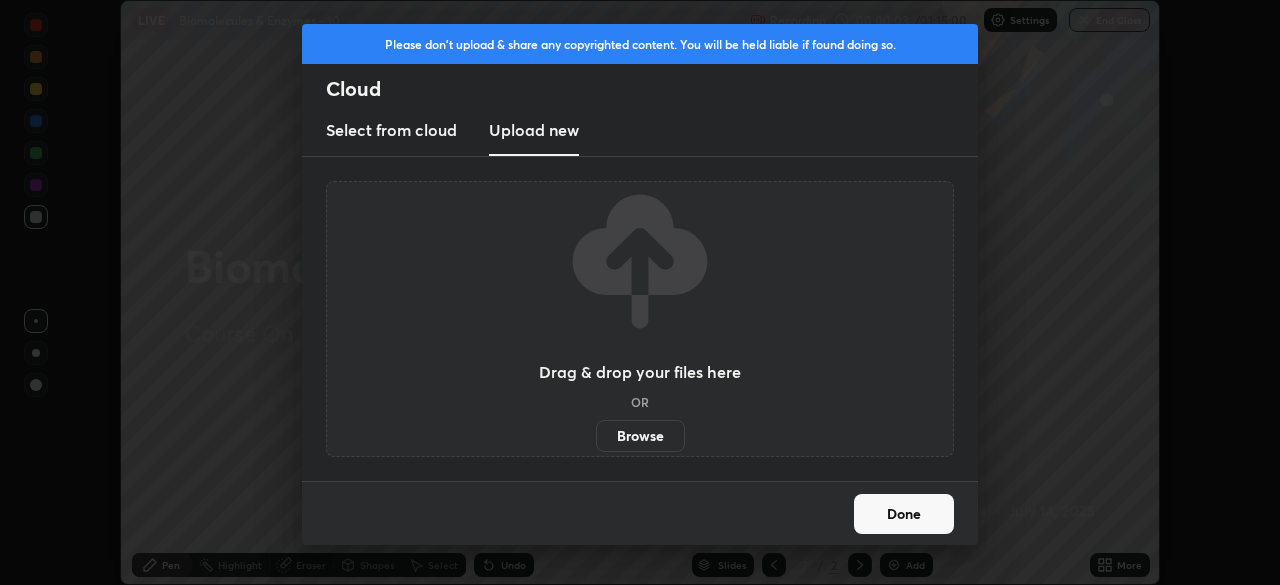 click on "Browse" at bounding box center [640, 436] 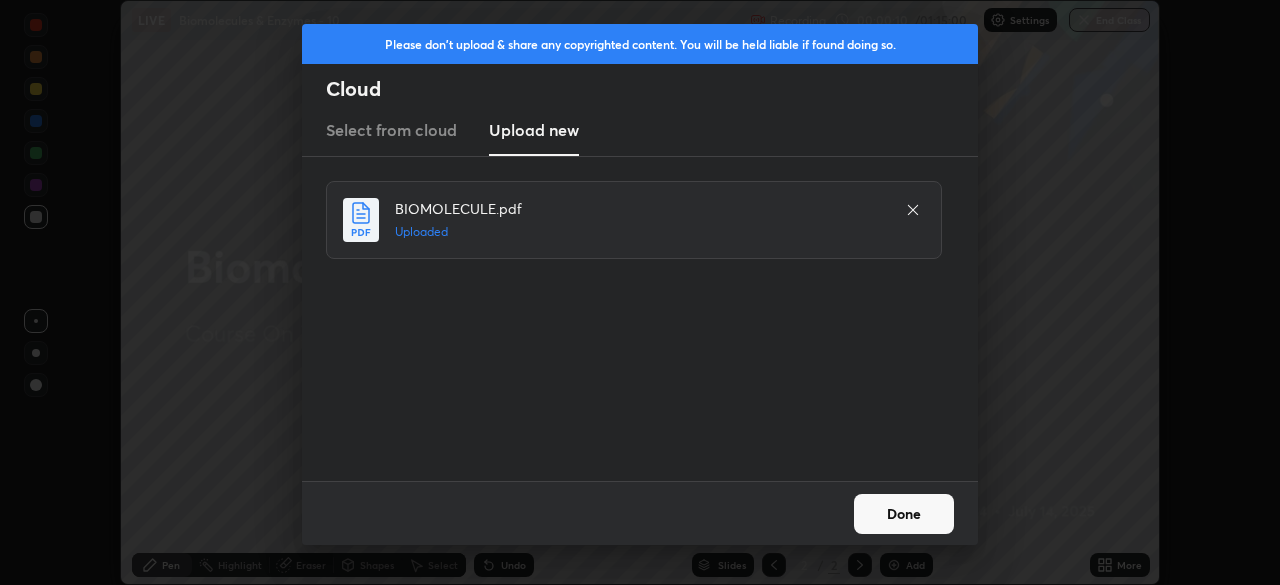 click on "Done" at bounding box center (904, 514) 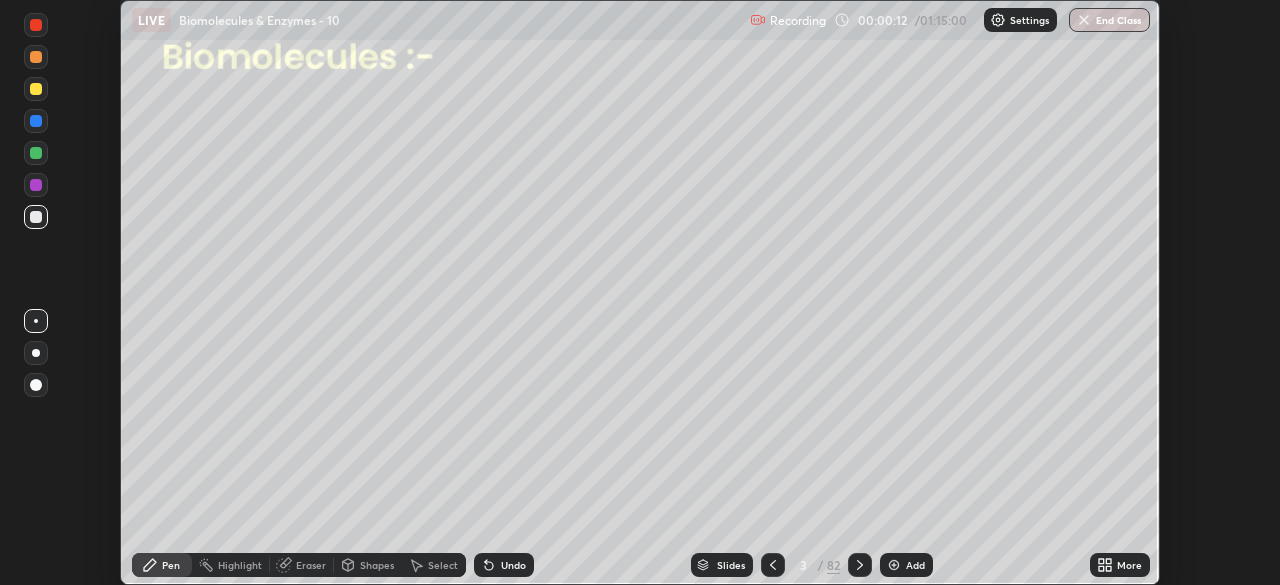 click 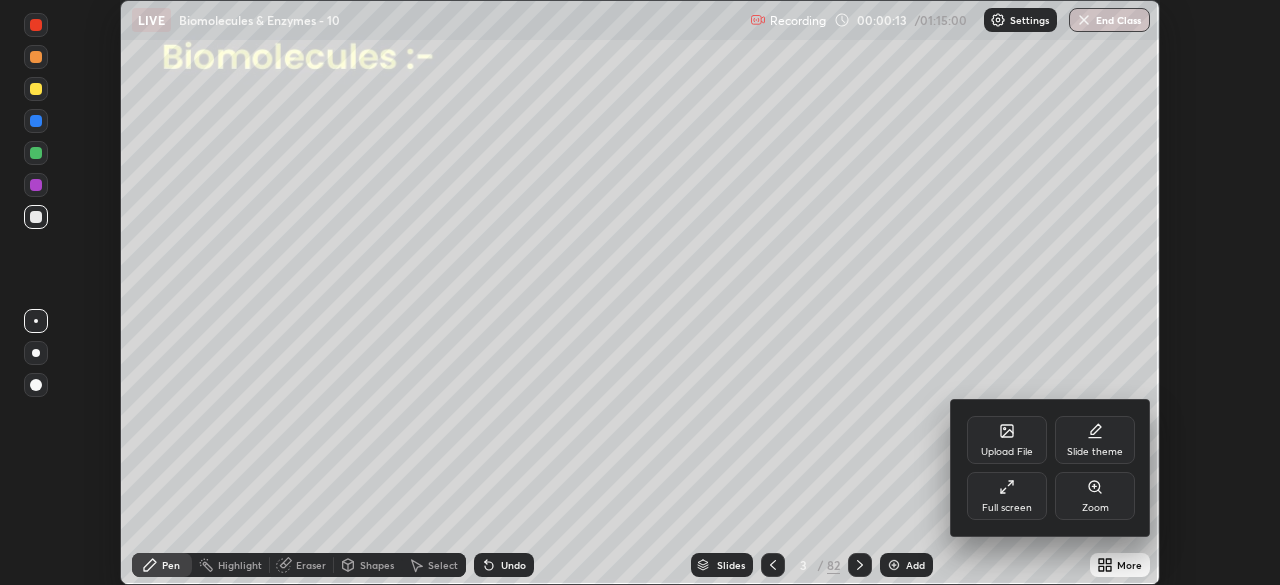 click on "Full screen" at bounding box center [1007, 496] 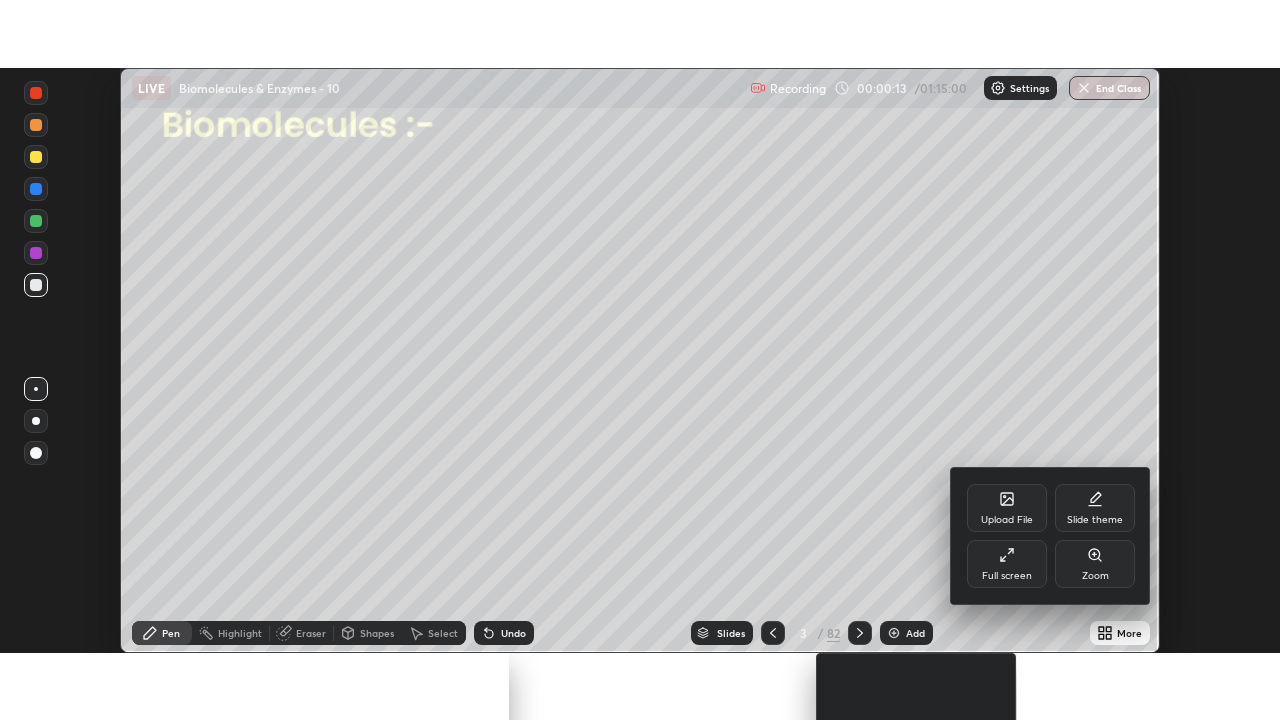scroll, scrollTop: 99280, scrollLeft: 98720, axis: both 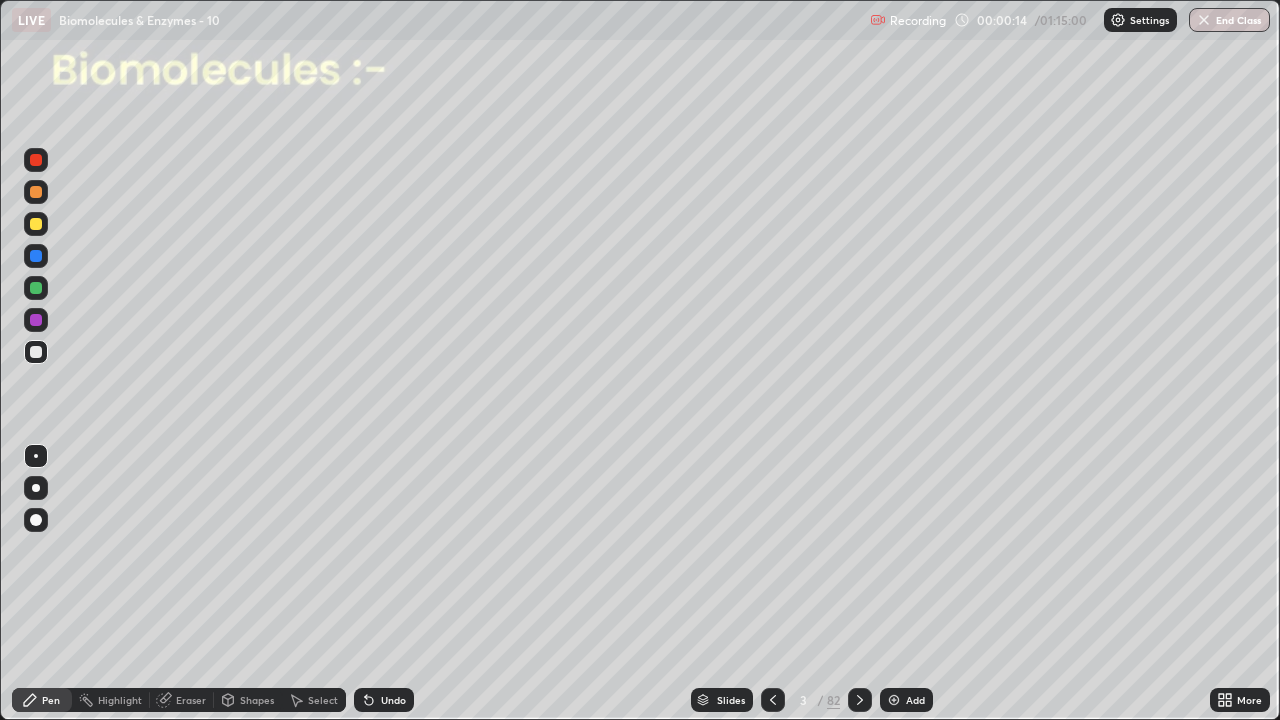 click on "Slides" at bounding box center (731, 700) 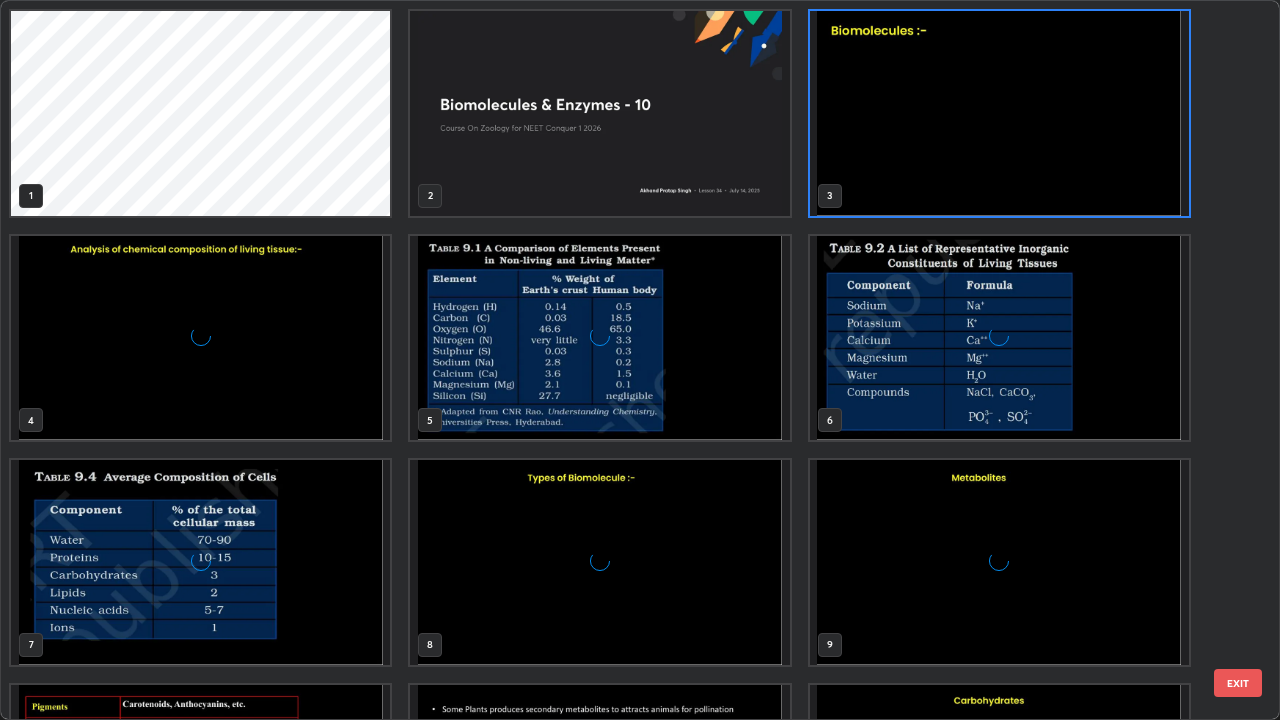 scroll, scrollTop: 7, scrollLeft: 11, axis: both 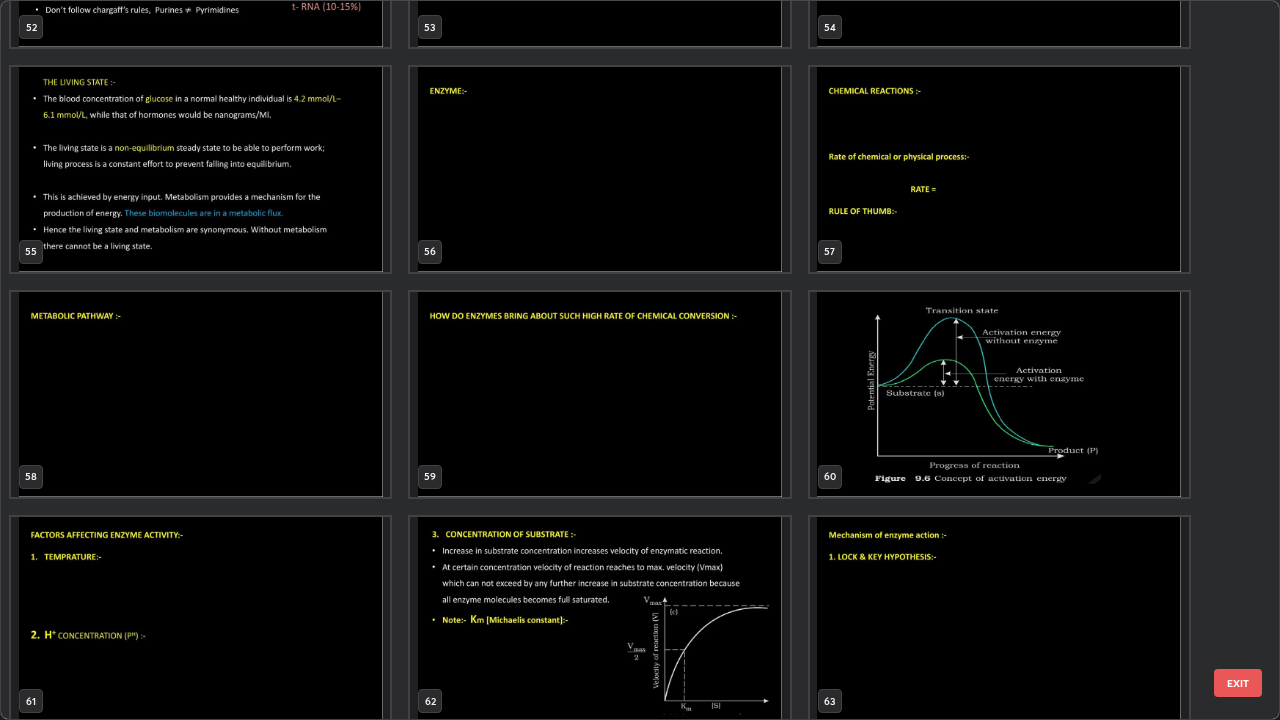 click at bounding box center (599, 394) 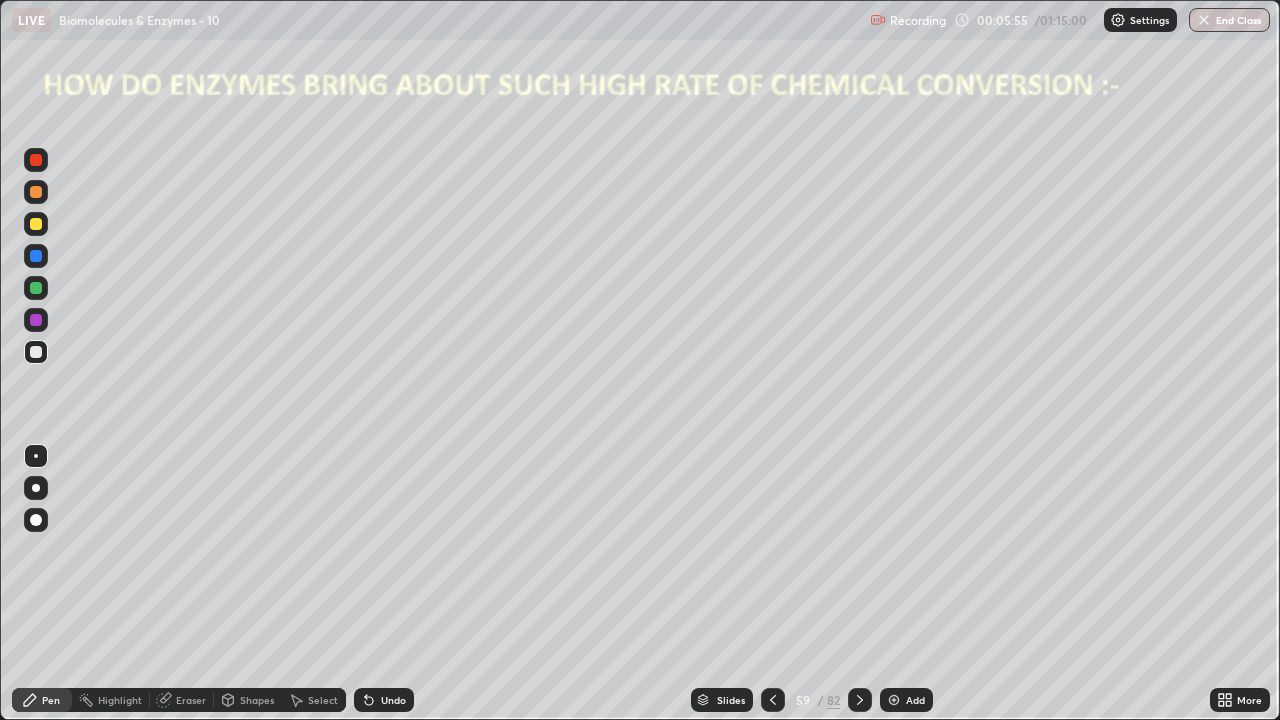 click 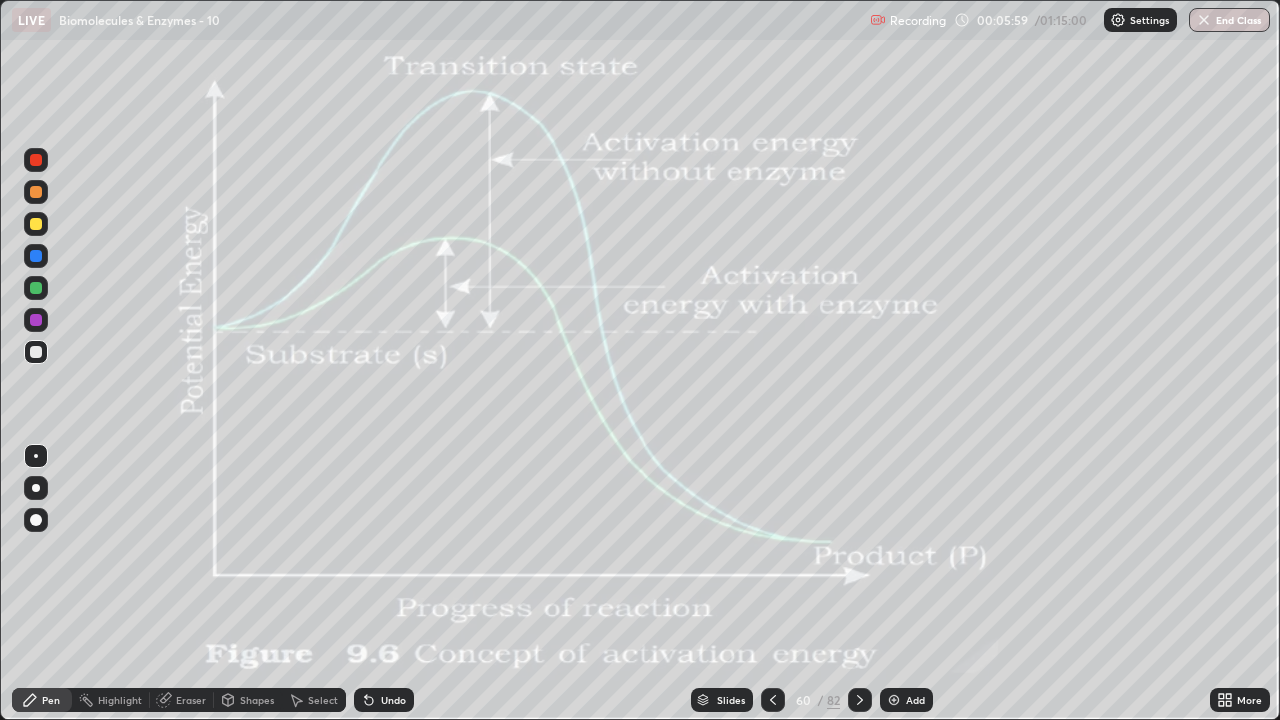 click at bounding box center [36, 160] 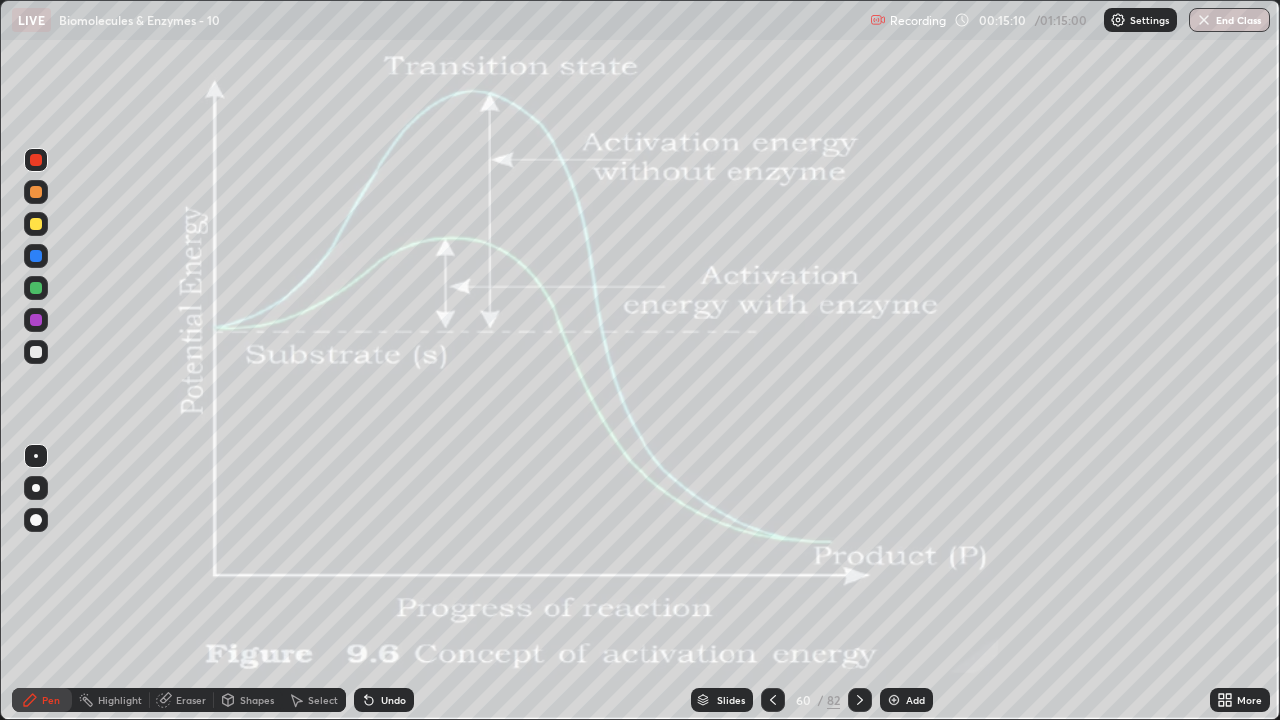 click at bounding box center [773, 700] 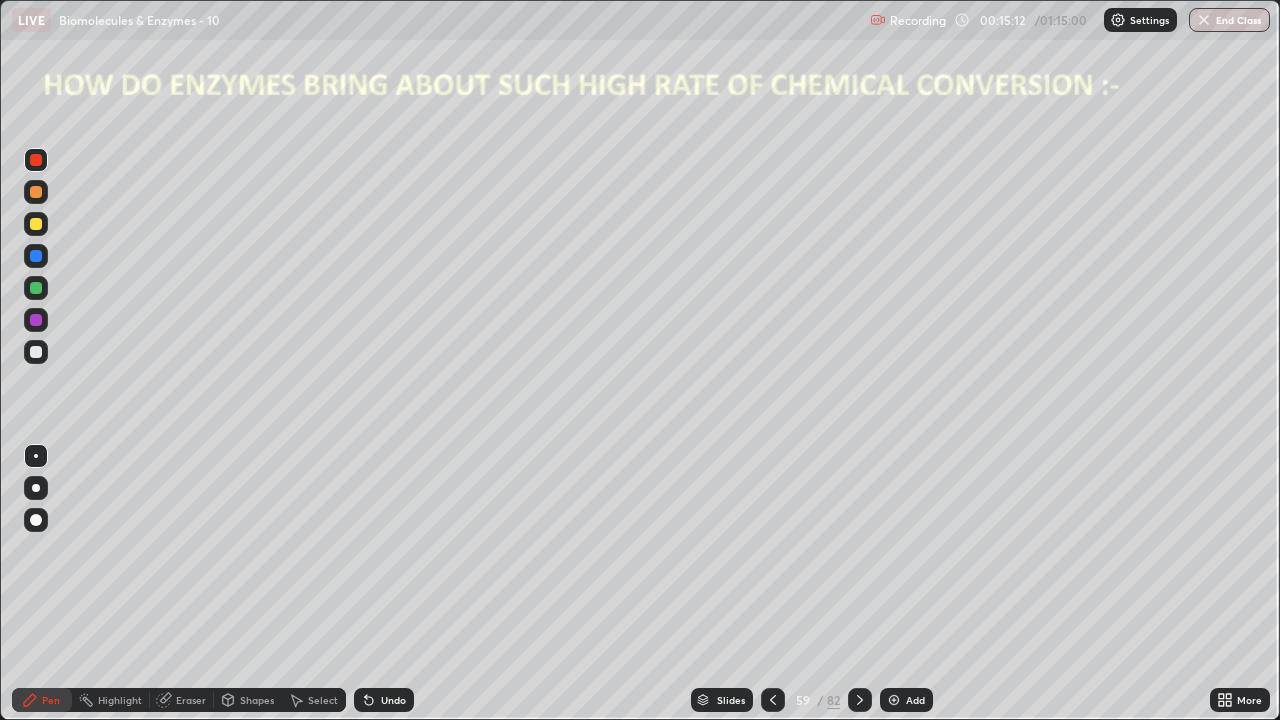 click at bounding box center (36, 352) 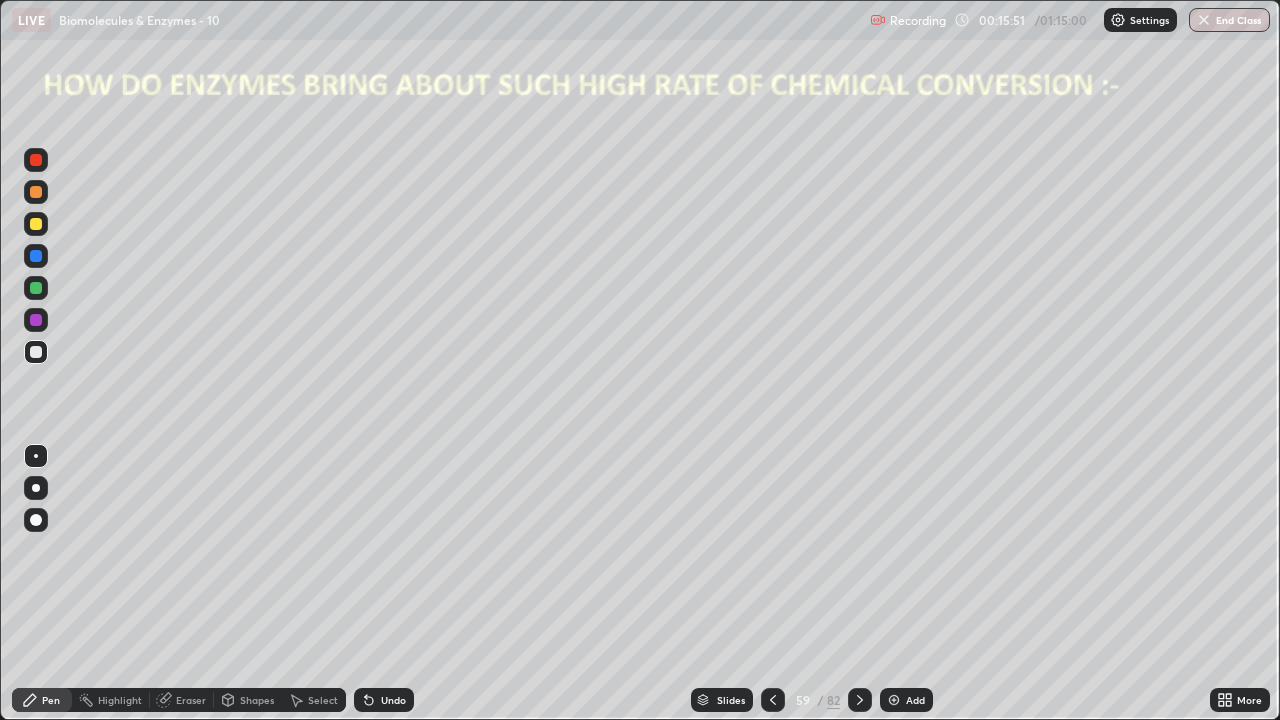 click on "Undo" at bounding box center [384, 700] 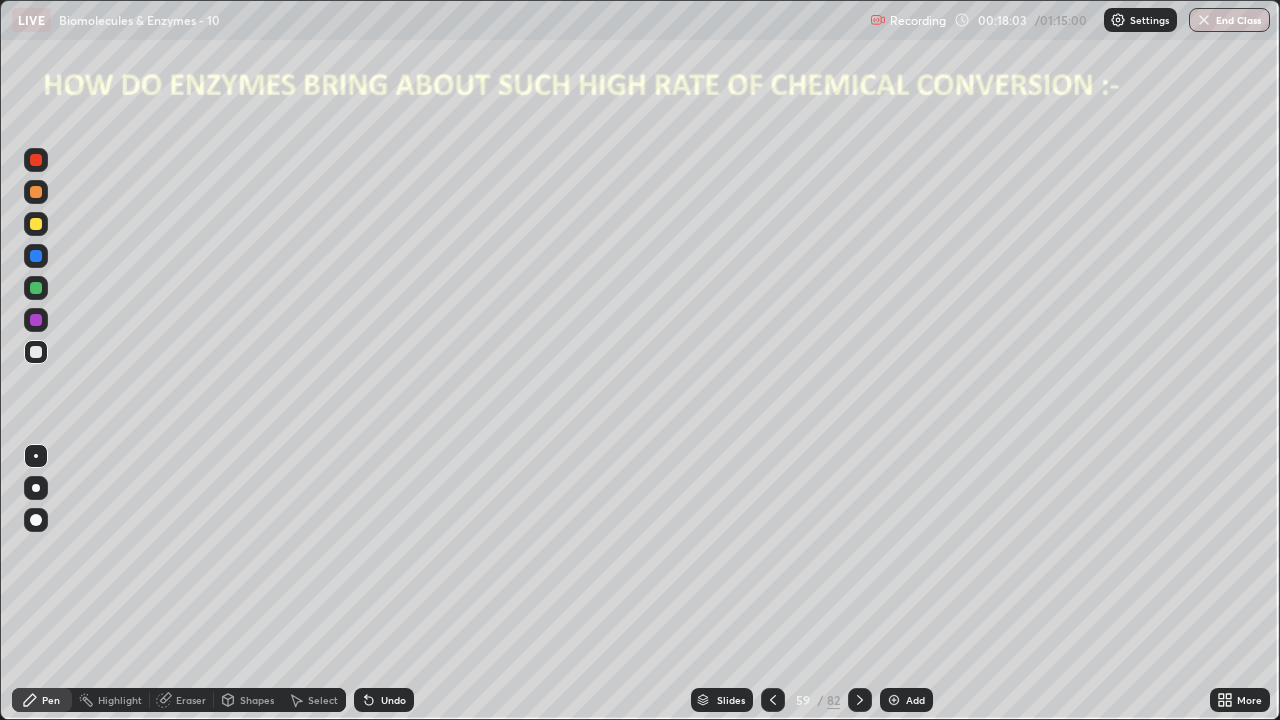 click at bounding box center (860, 700) 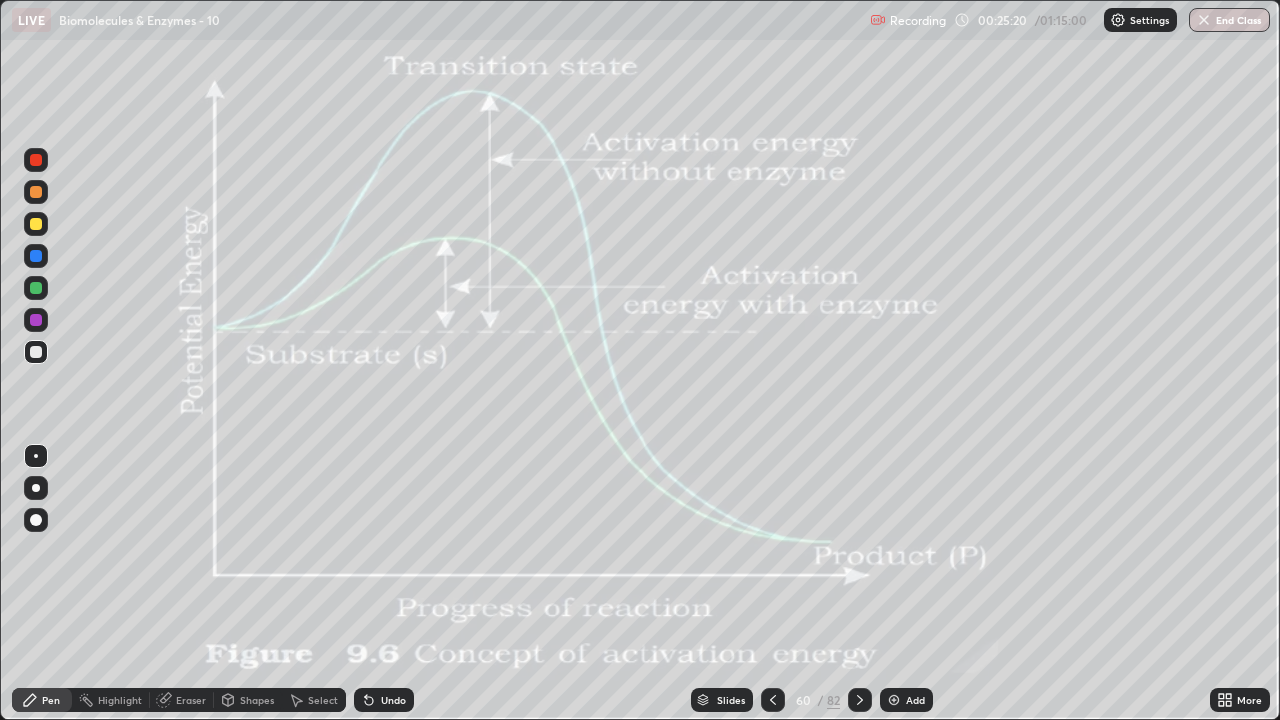 click at bounding box center [860, 700] 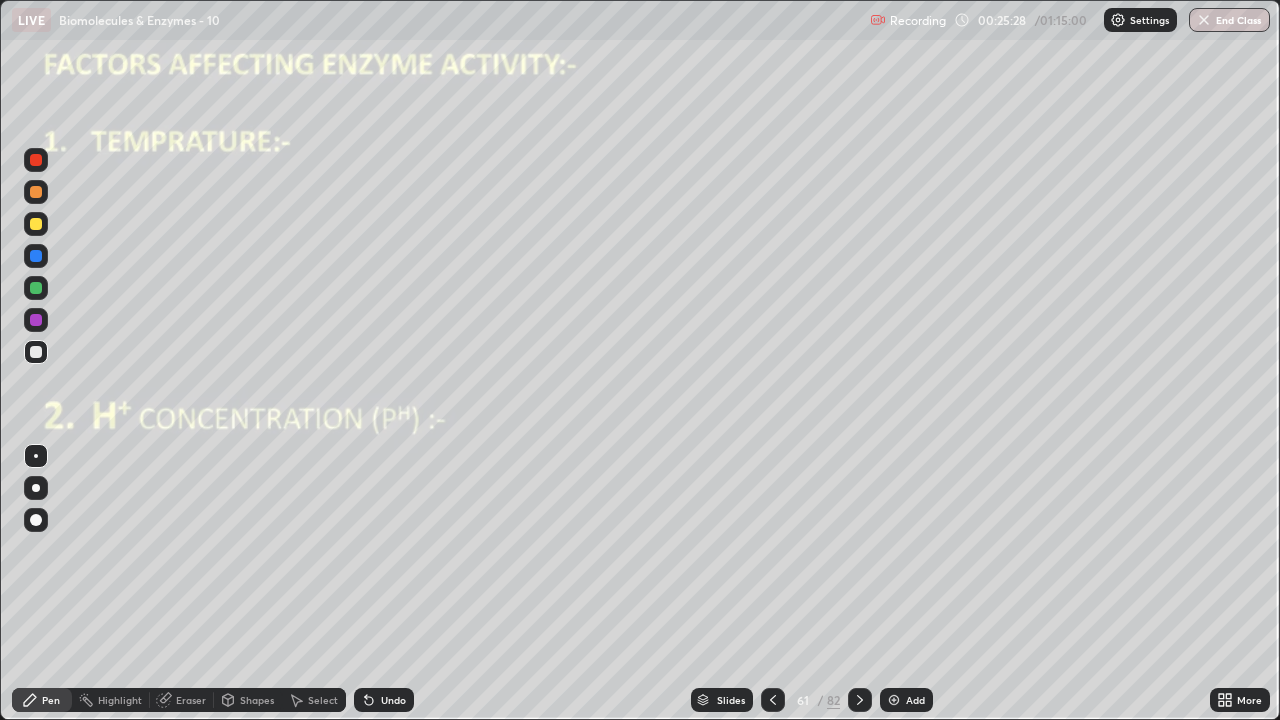 click at bounding box center [36, 160] 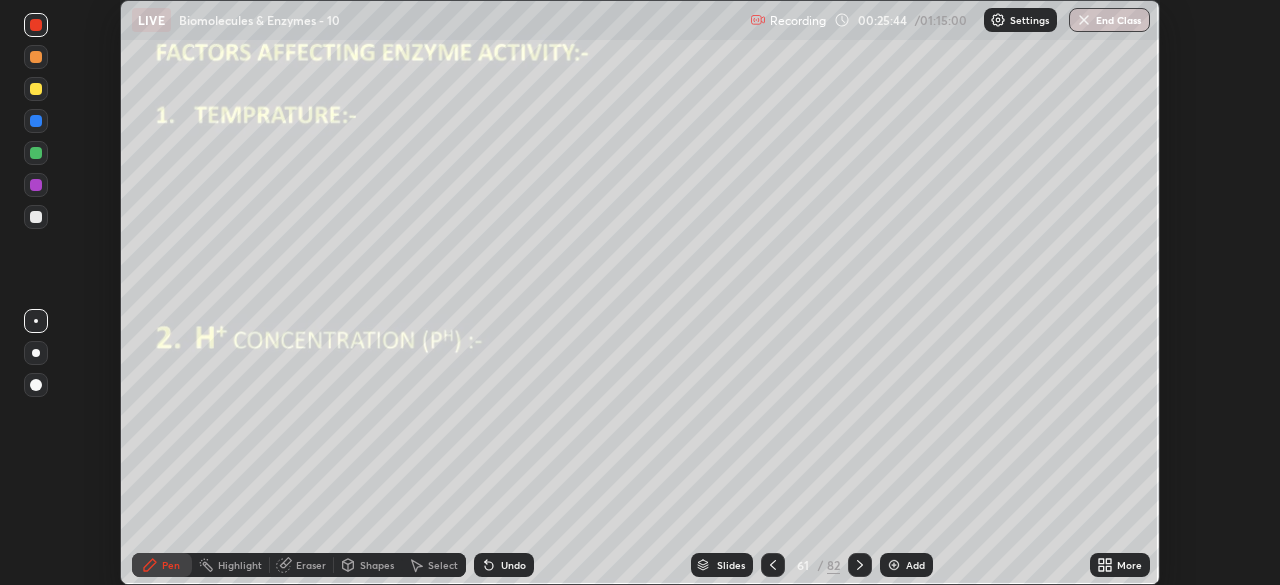 scroll, scrollTop: 0, scrollLeft: 0, axis: both 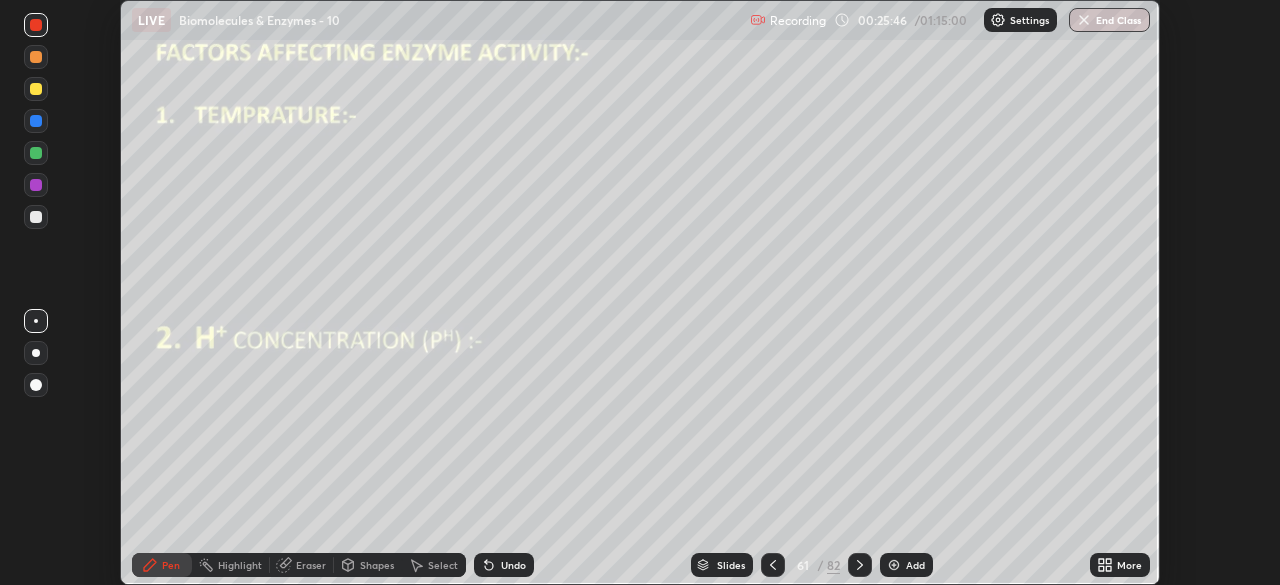 click 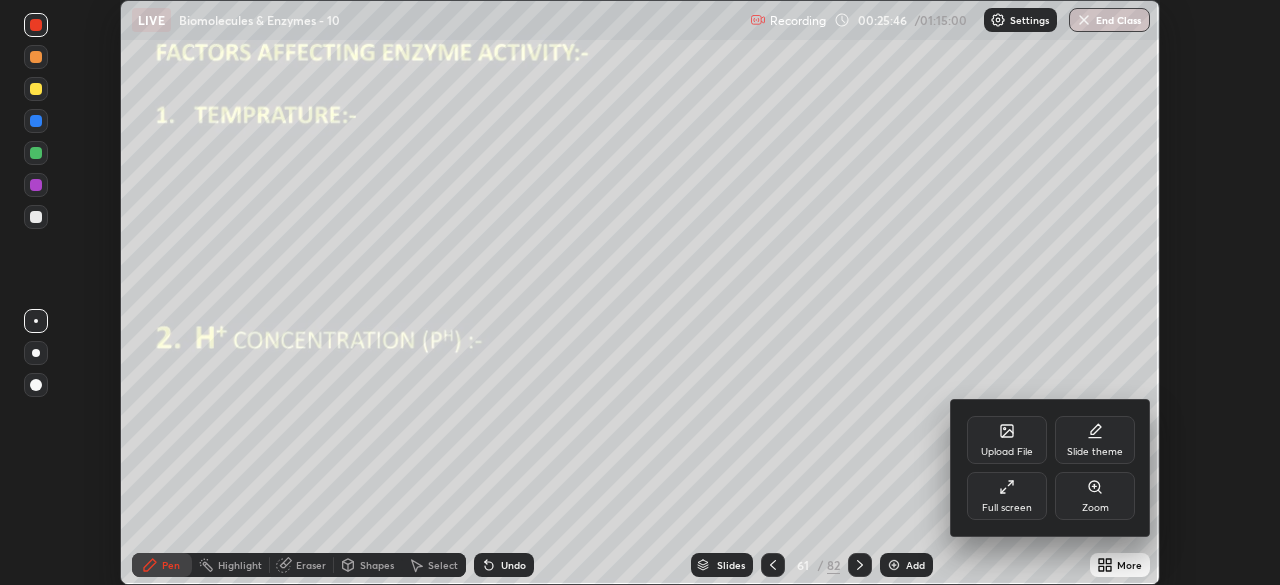 click on "Full screen" at bounding box center (1007, 496) 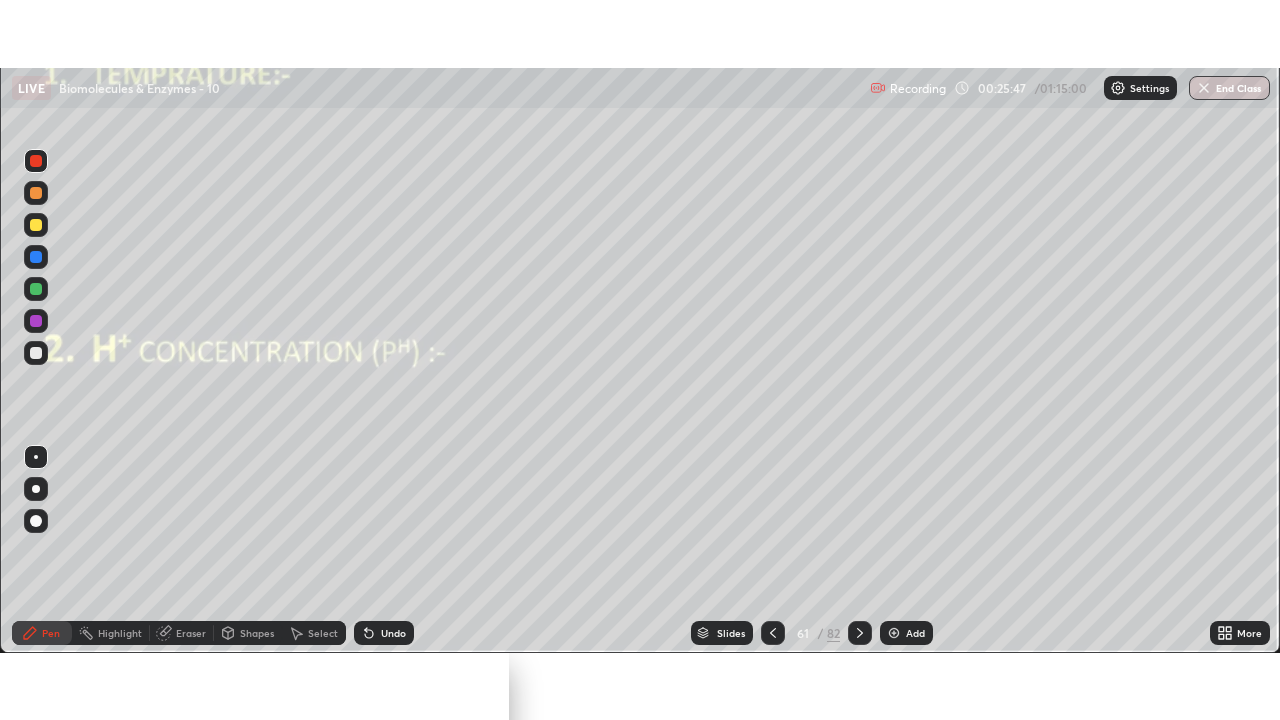 scroll, scrollTop: 99280, scrollLeft: 98720, axis: both 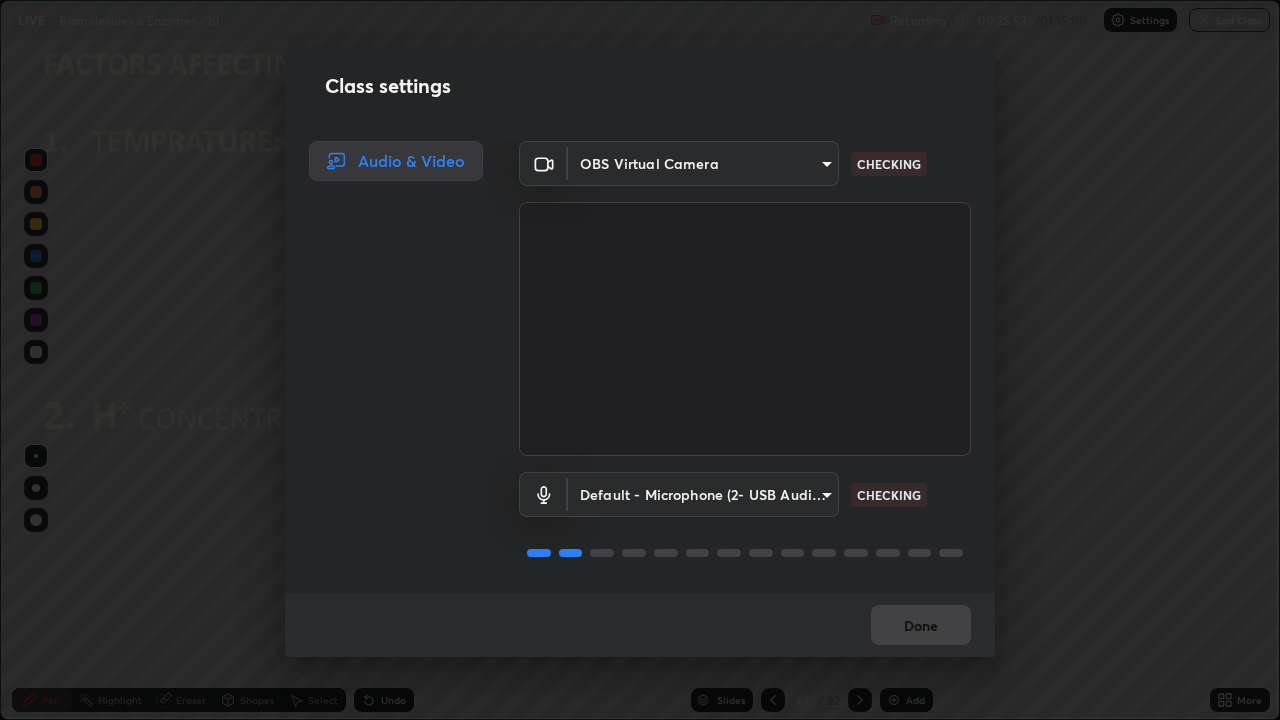 click on "Default - Microphone (2- USB Audio Device) default CHECKING" at bounding box center [745, 522] 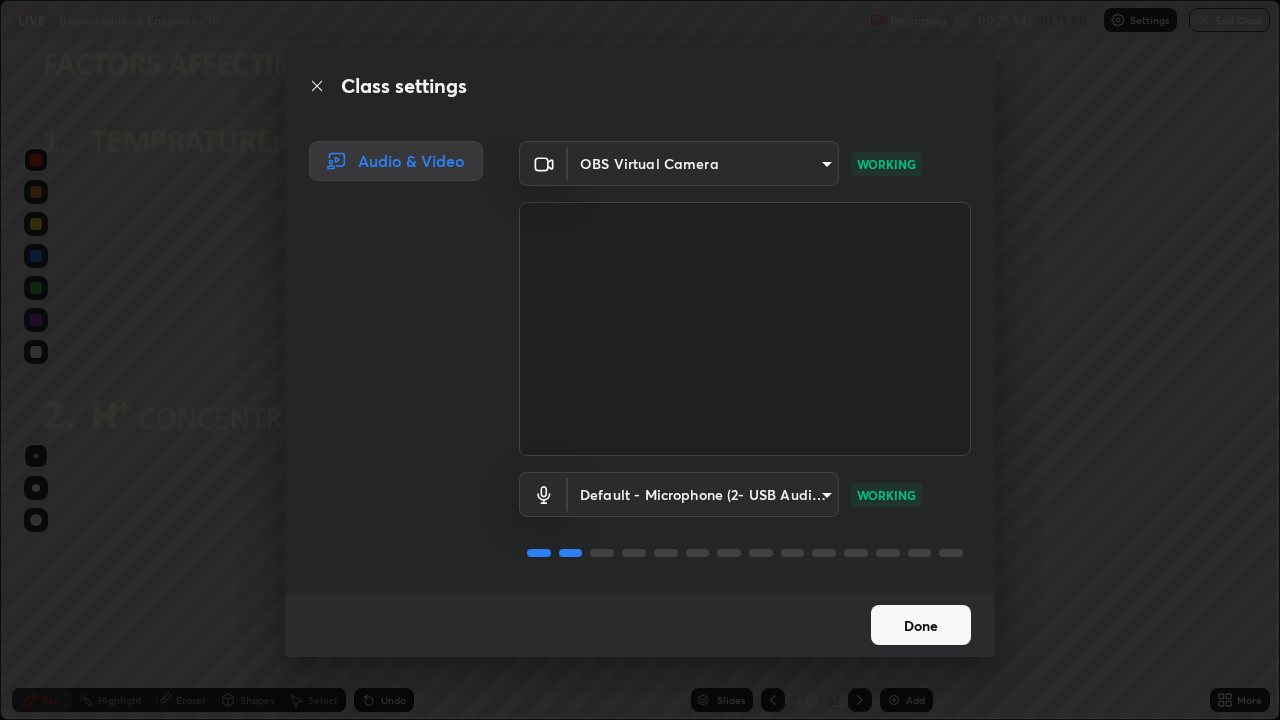 click on "Done" at bounding box center (921, 625) 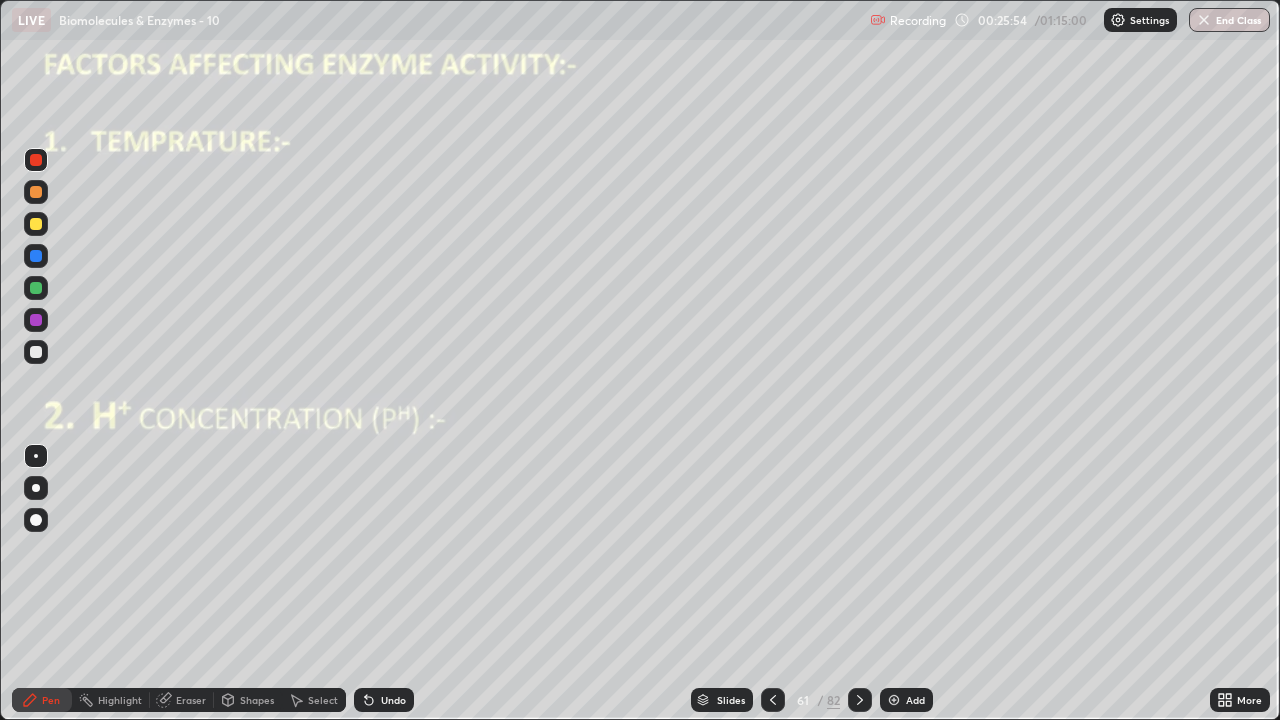 click on "Done" at bounding box center (921, 625) 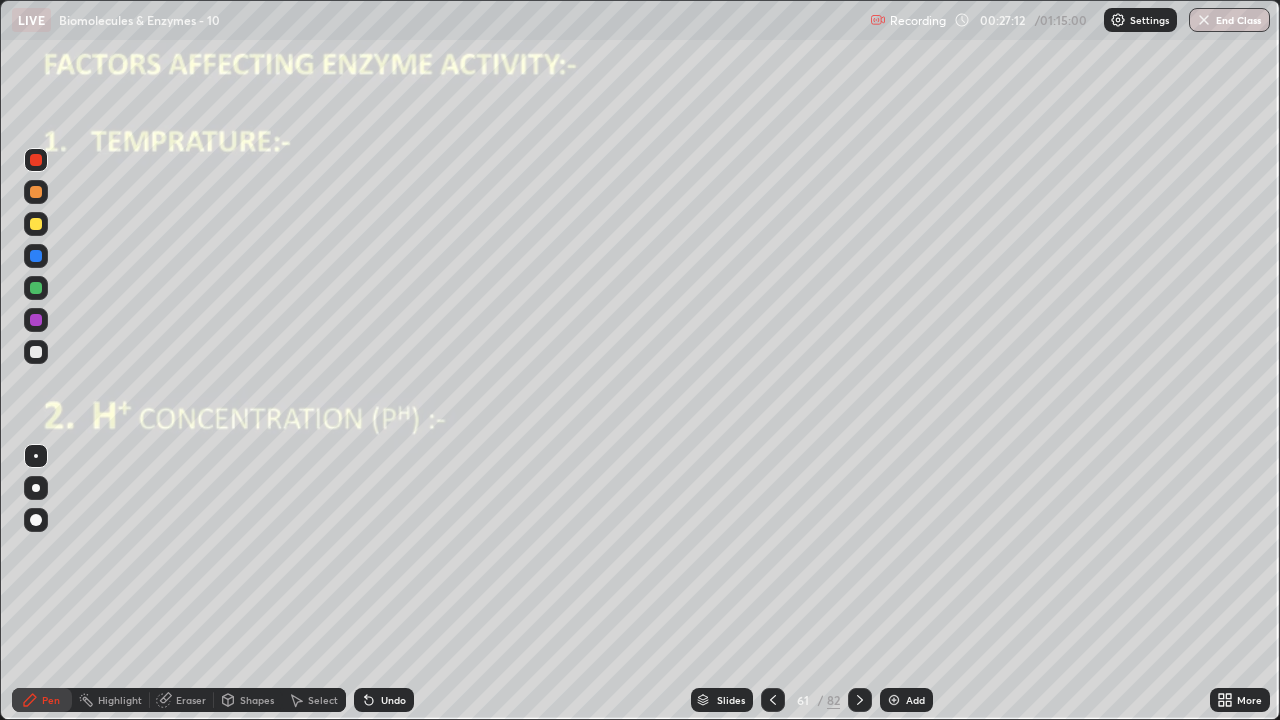click at bounding box center [36, 288] 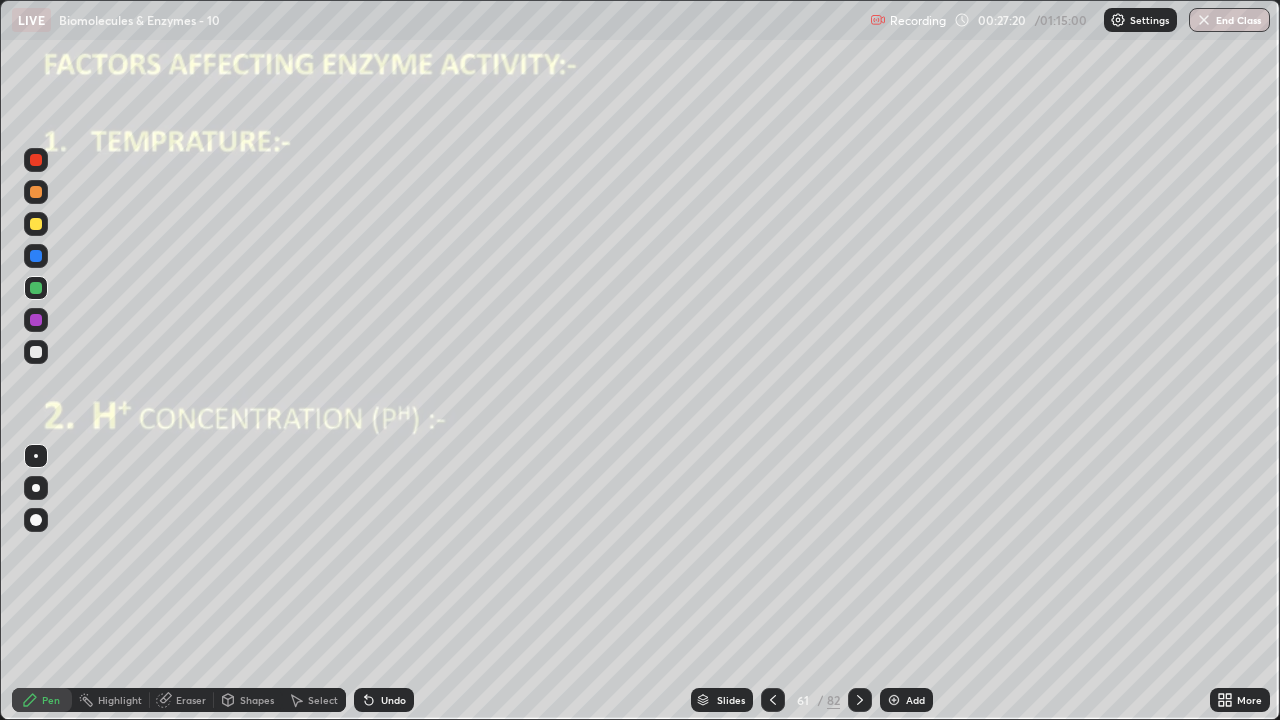 click at bounding box center [36, 320] 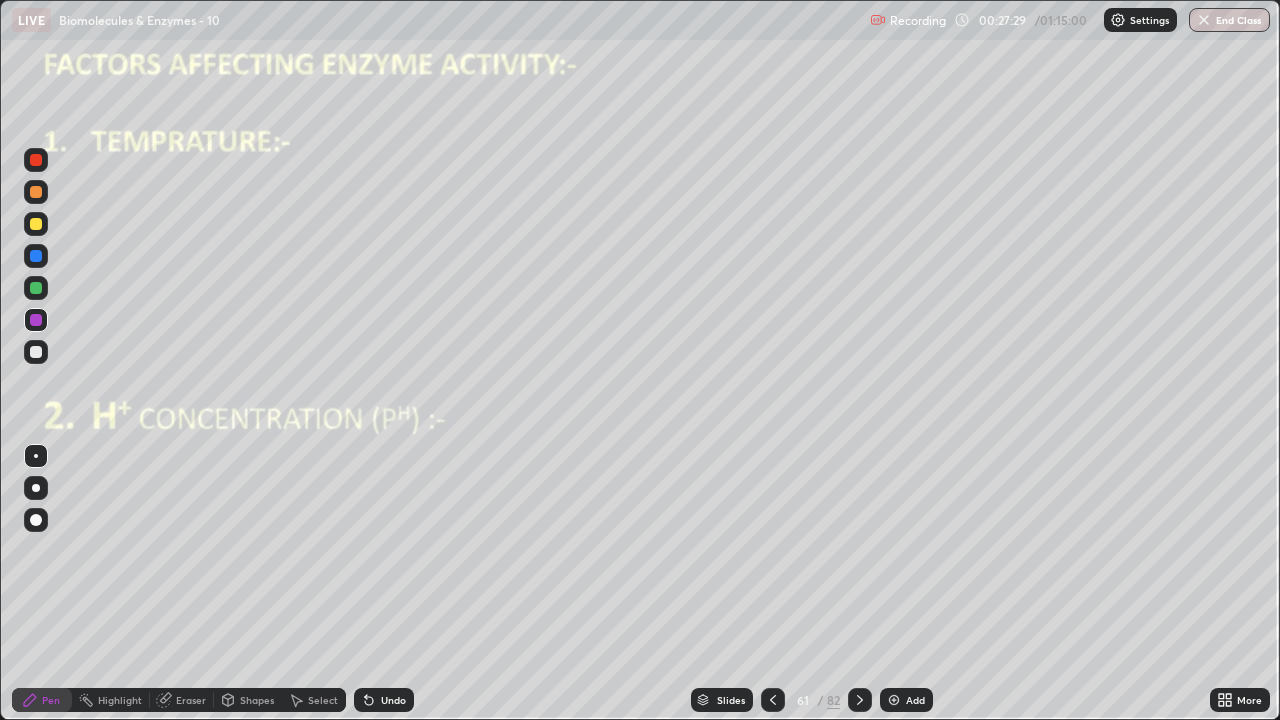 click at bounding box center (36, 224) 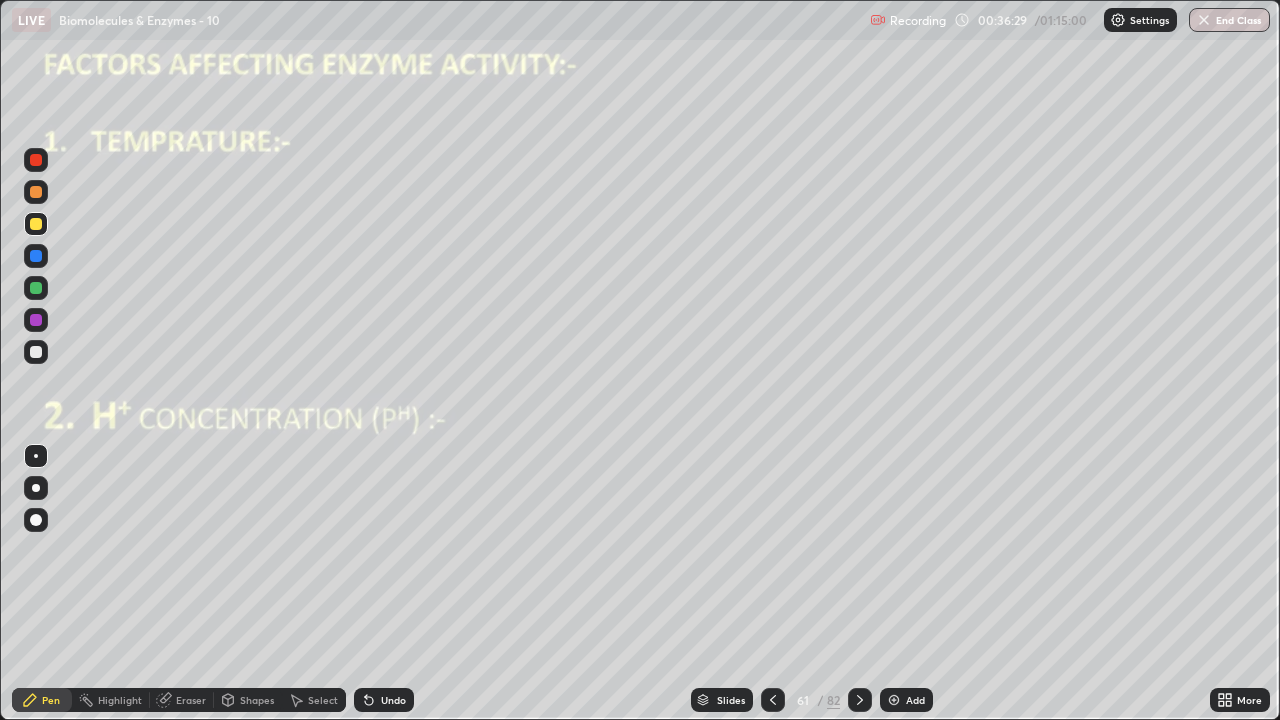 click at bounding box center (36, 352) 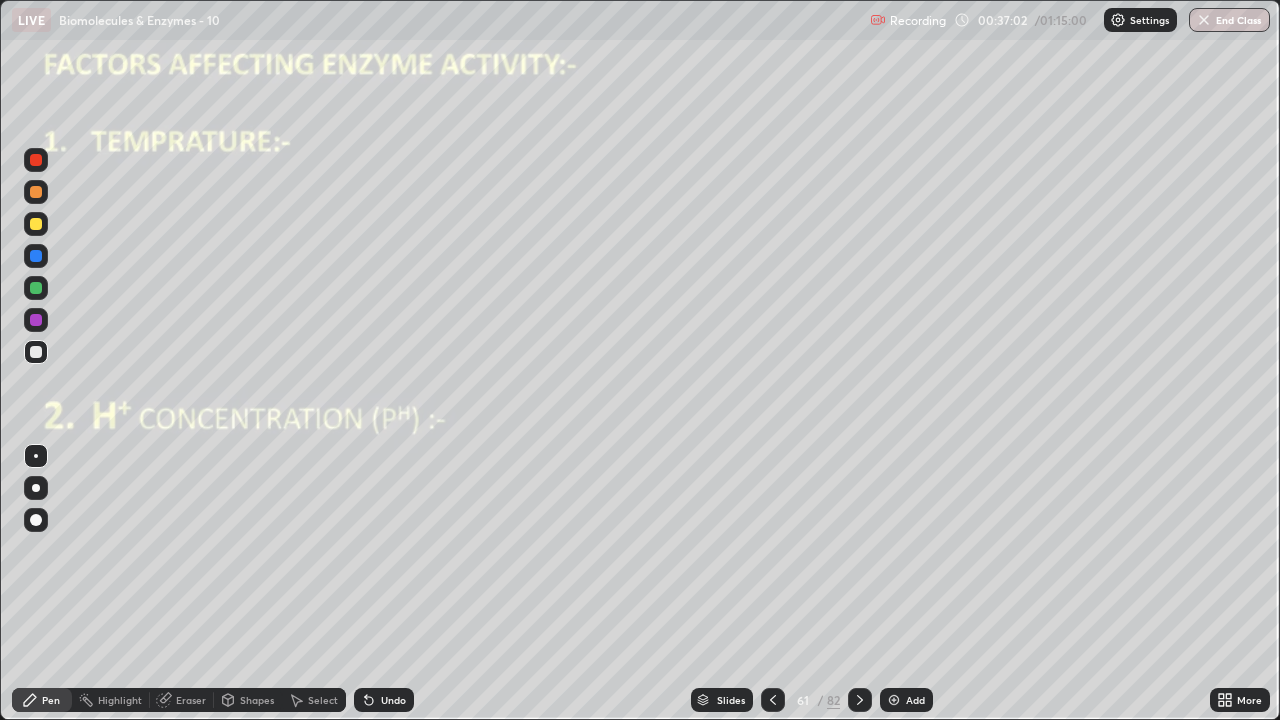 click at bounding box center (36, 352) 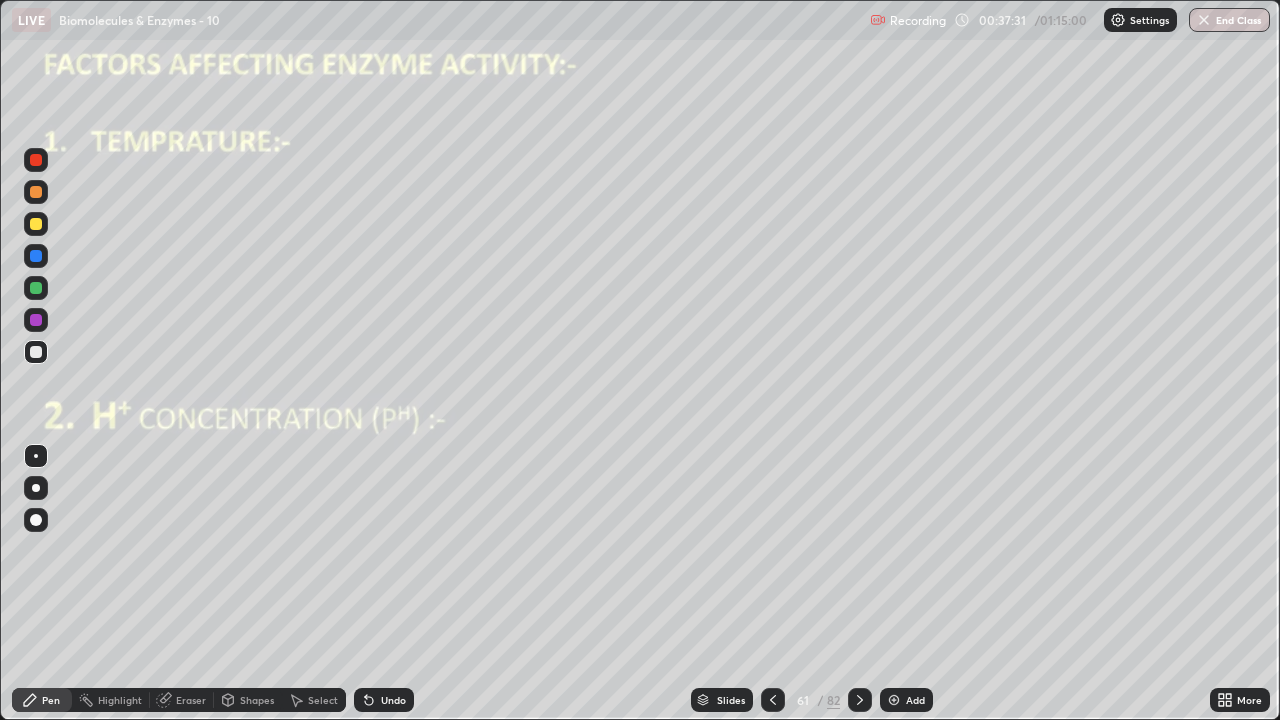 click at bounding box center (36, 192) 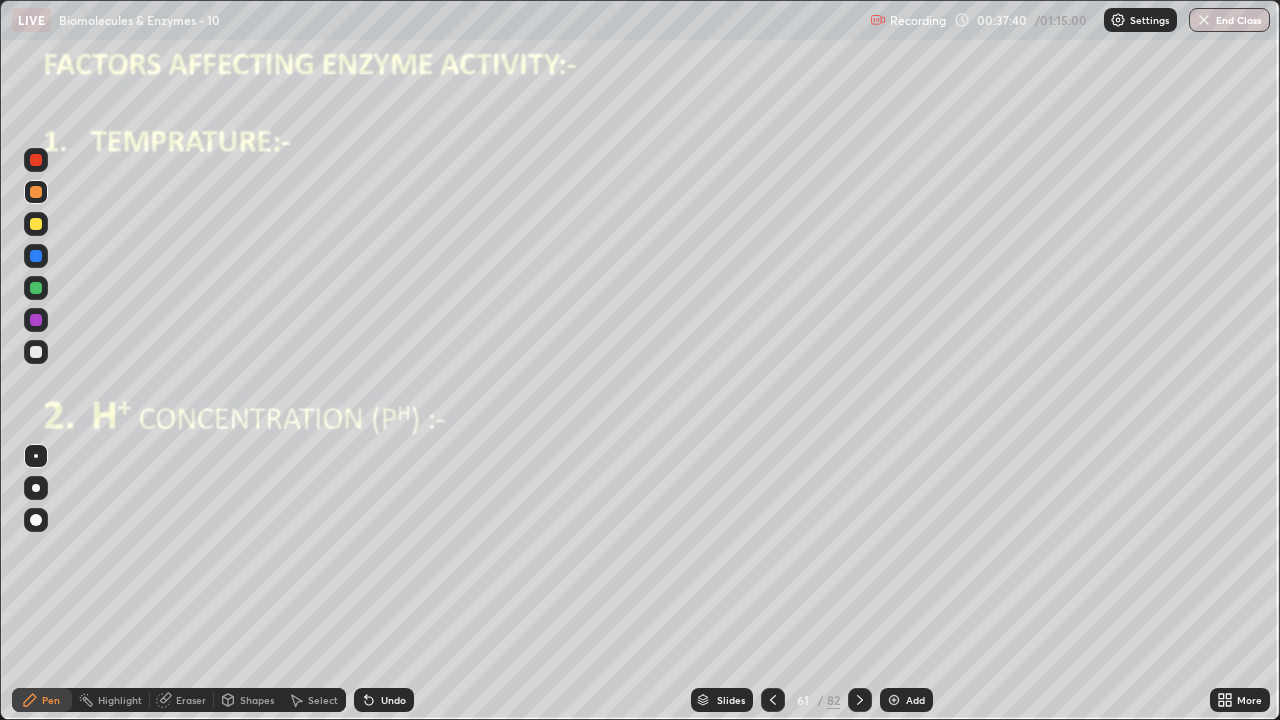 click at bounding box center [36, 320] 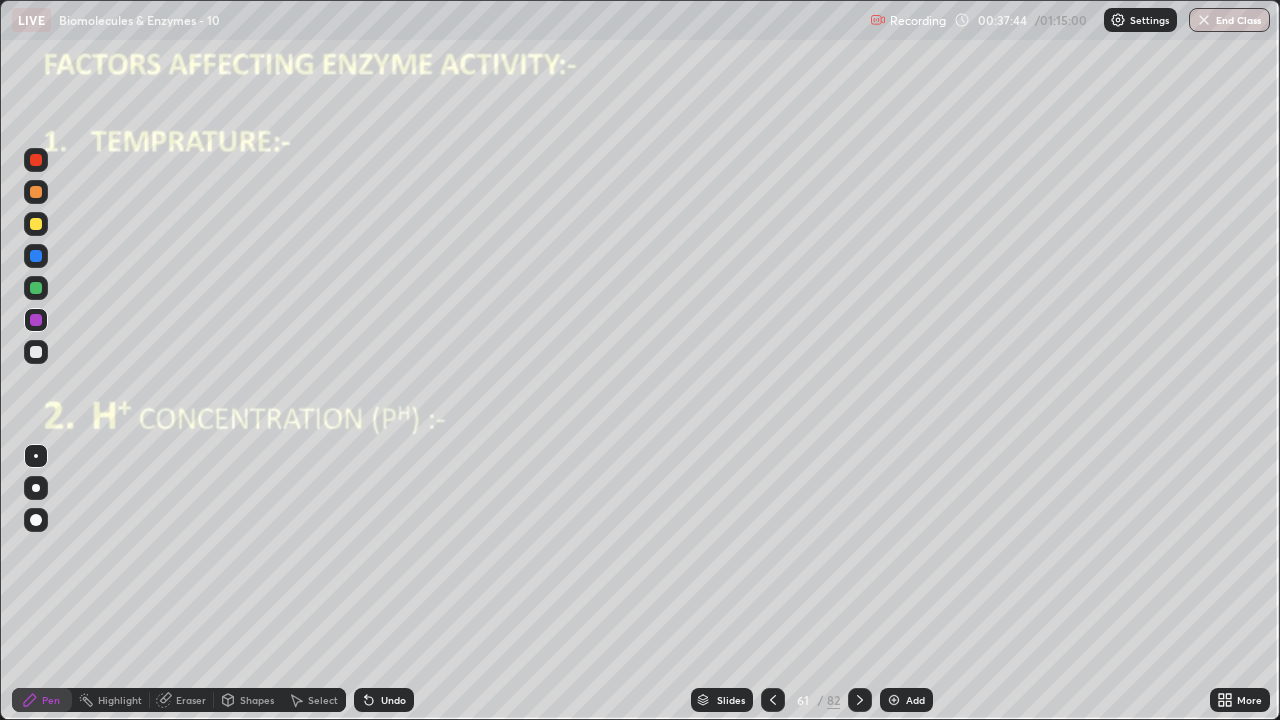 click at bounding box center [36, 352] 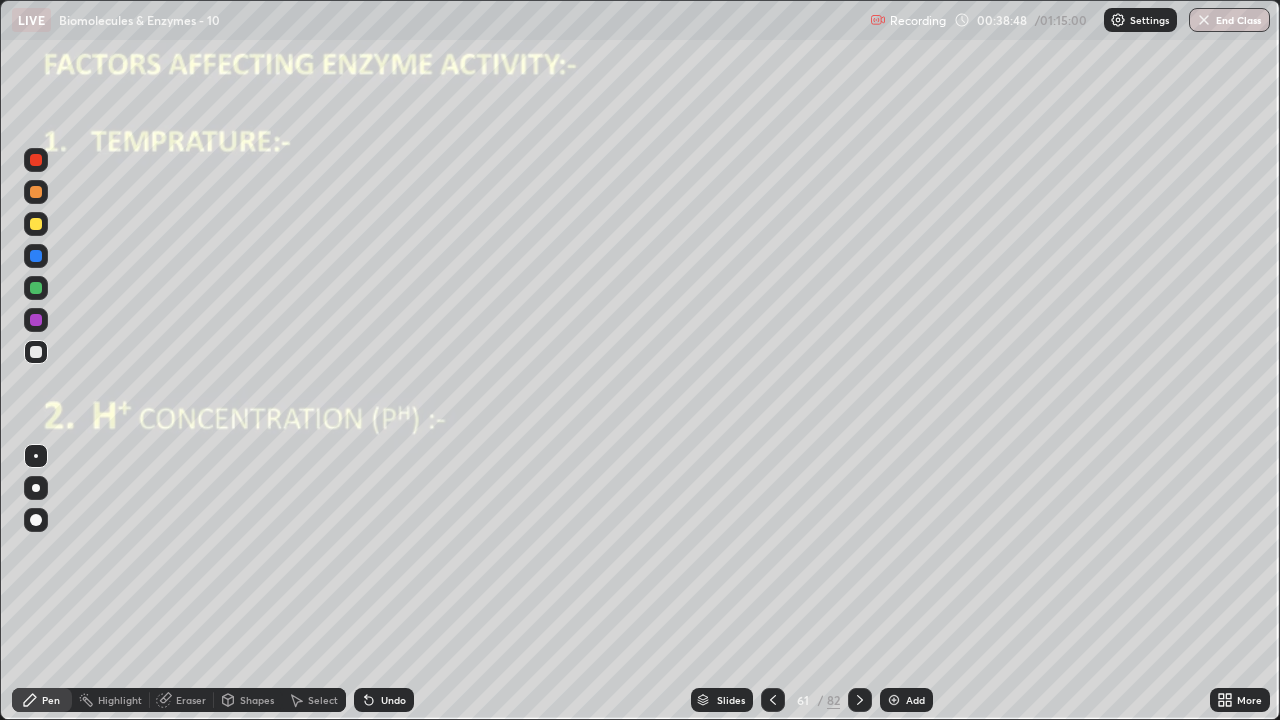 click at bounding box center [36, 320] 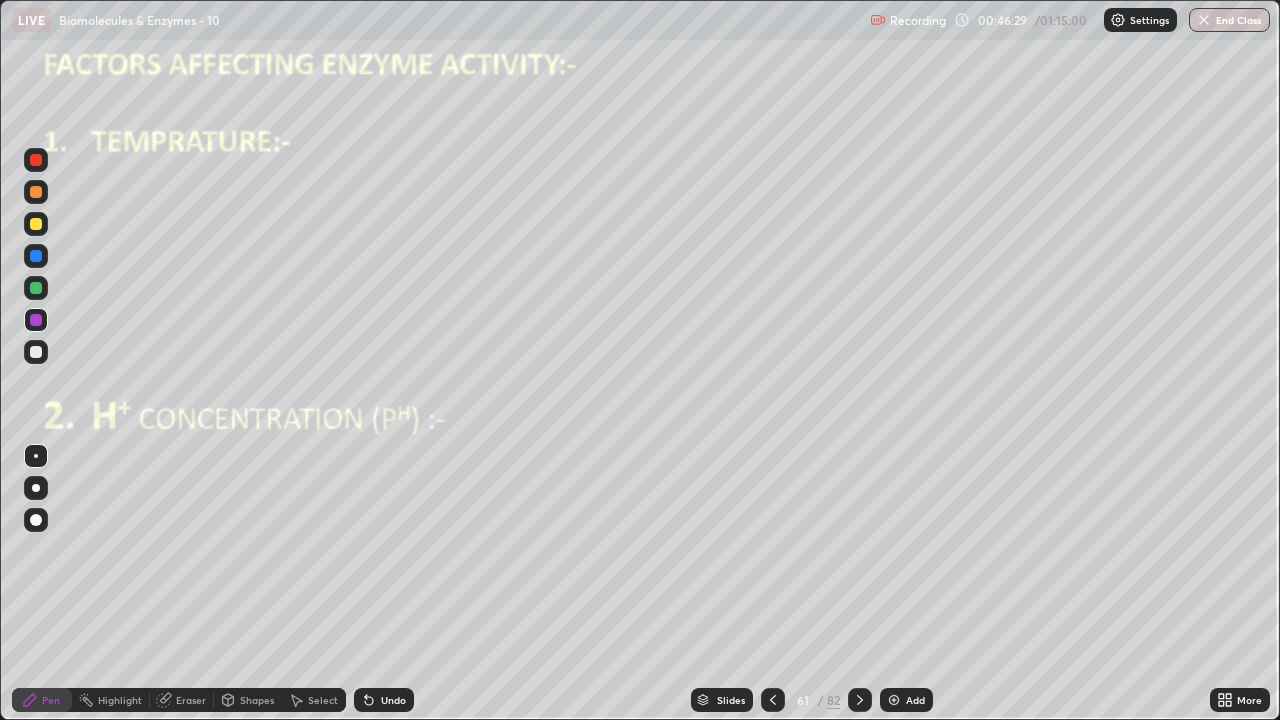click at bounding box center [36, 256] 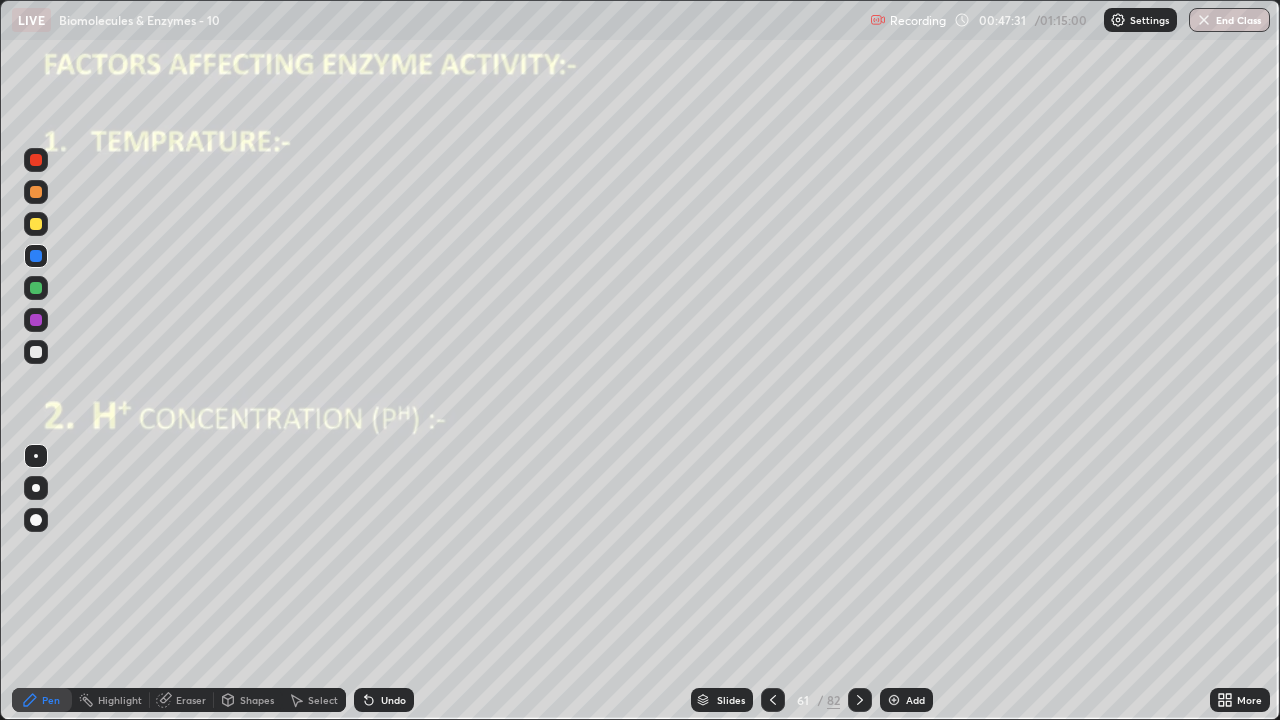 click at bounding box center [36, 288] 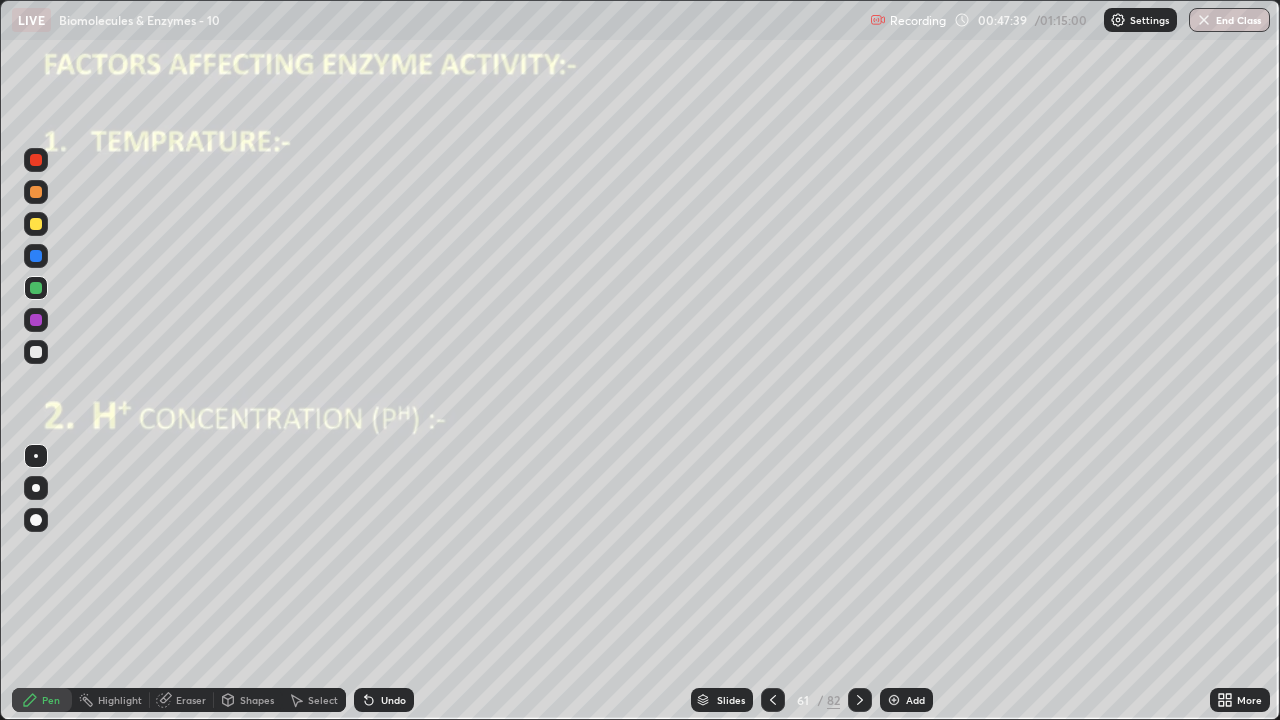 click at bounding box center (36, 320) 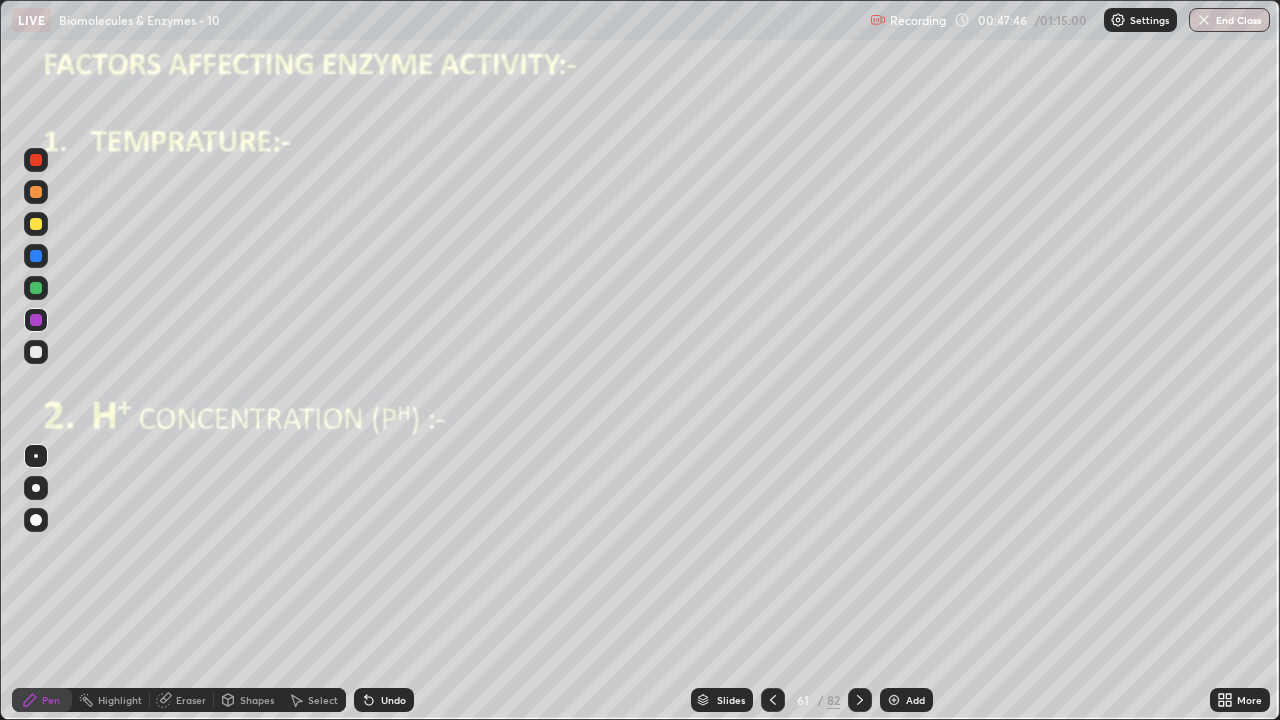 click on "Slides 61 / 82 Add" at bounding box center (812, 700) 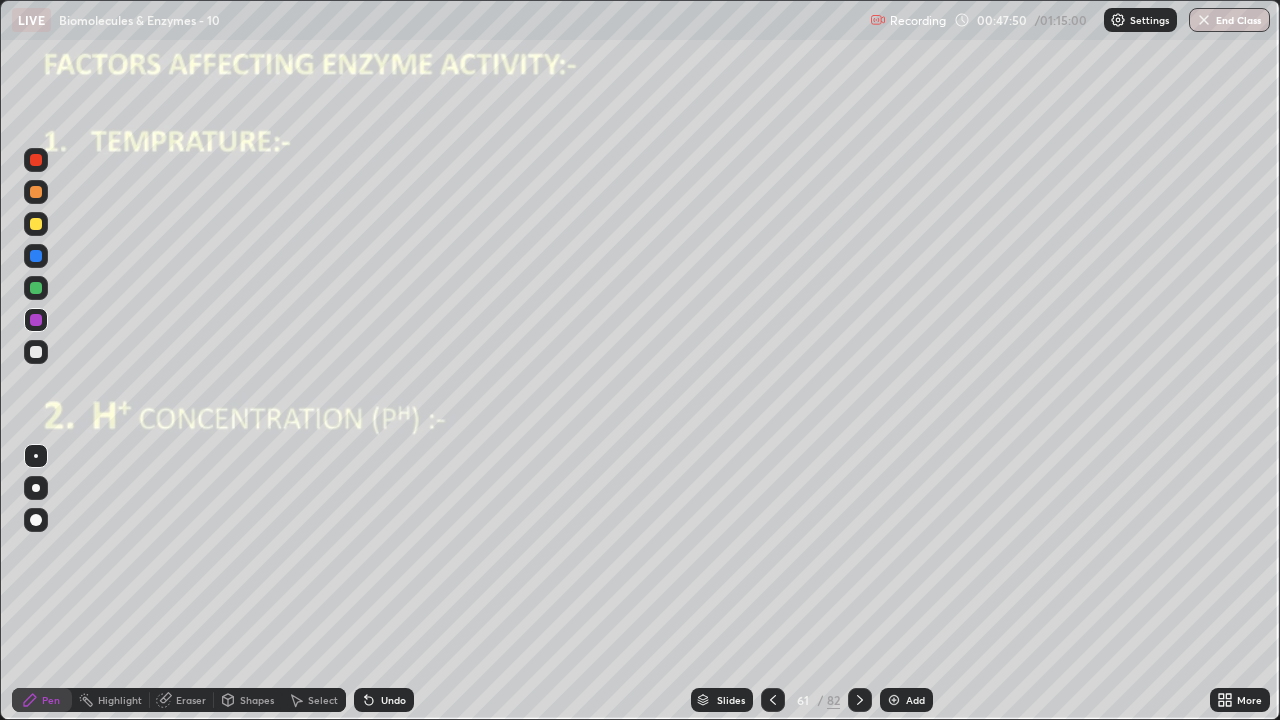 click at bounding box center [36, 224] 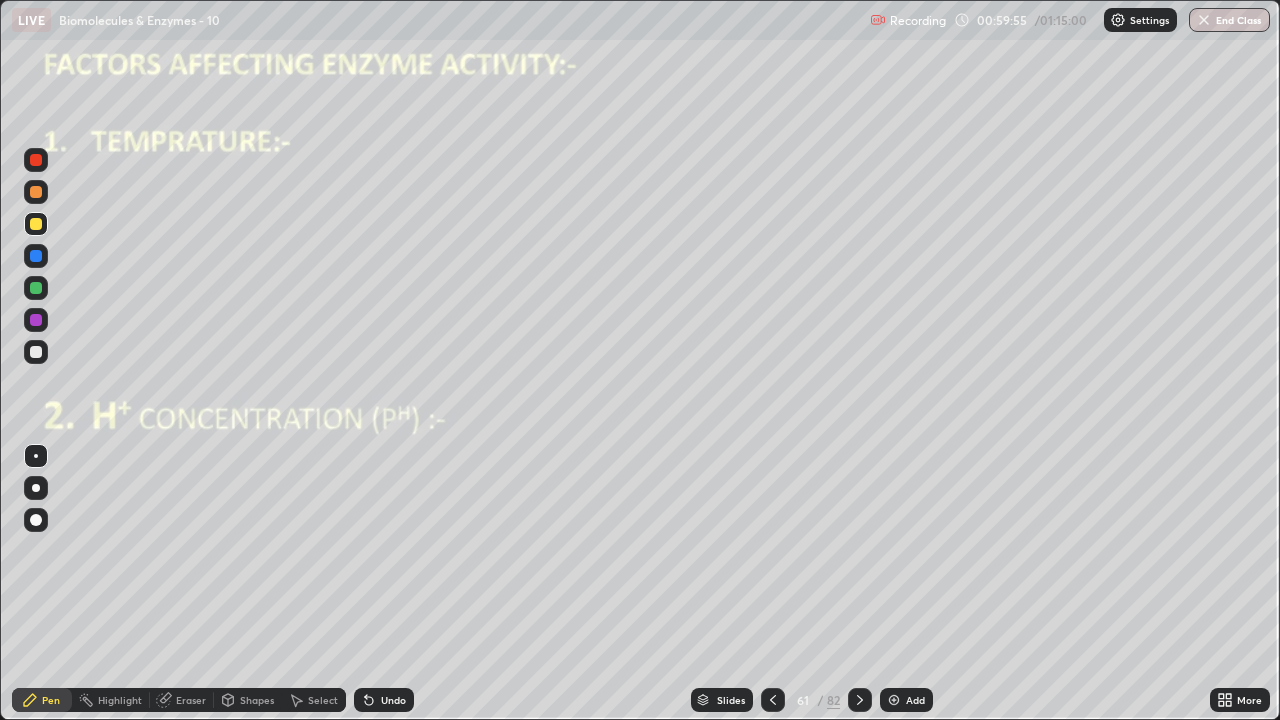 click at bounding box center [36, 352] 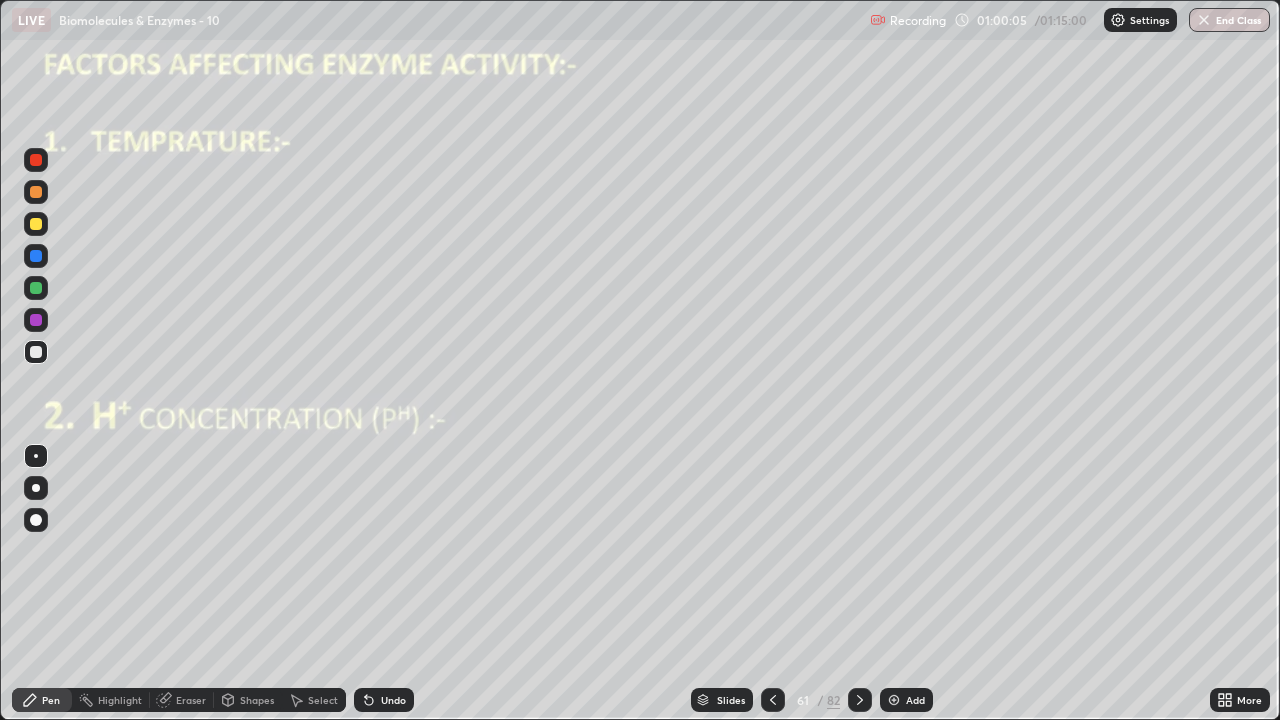 click 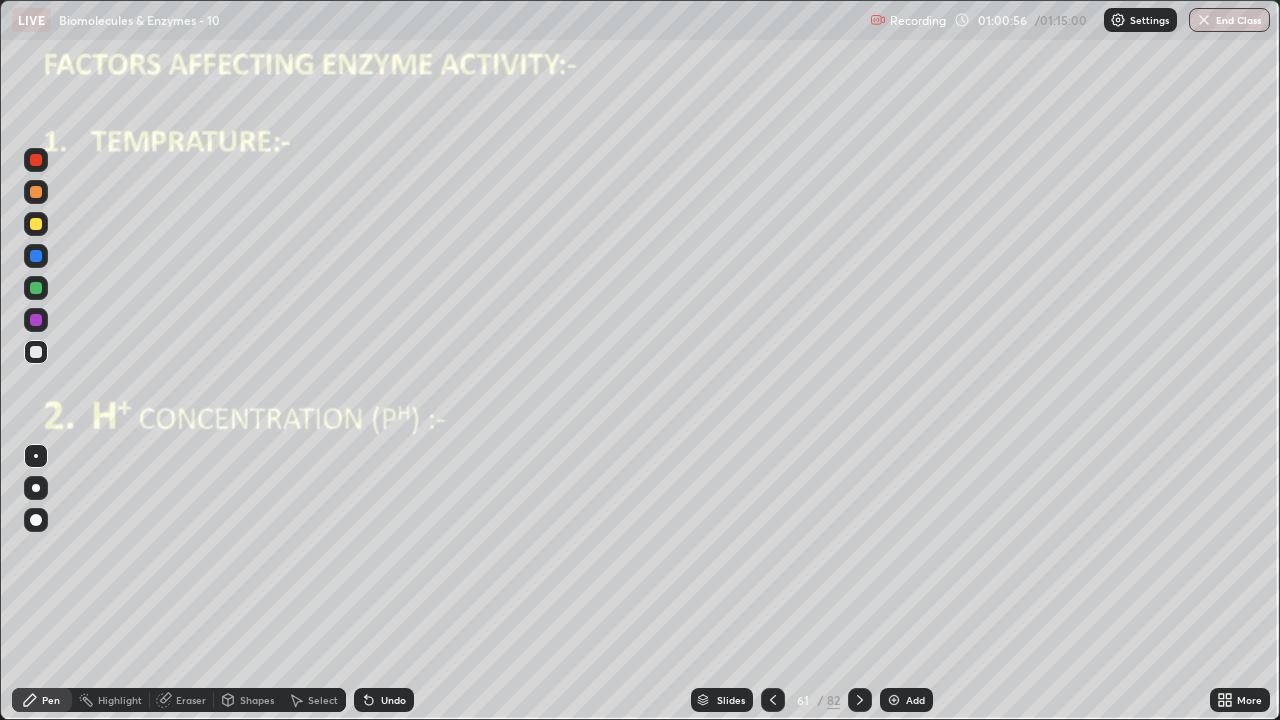 click on "Undo" at bounding box center (384, 700) 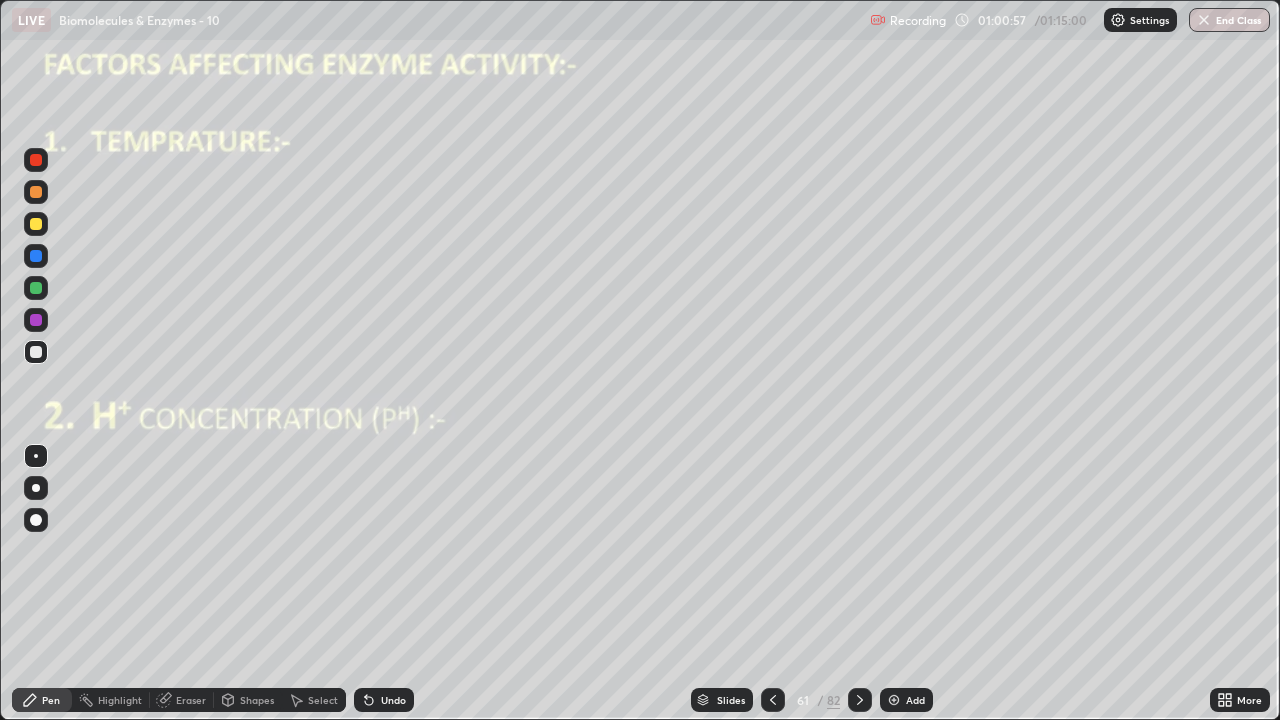 click 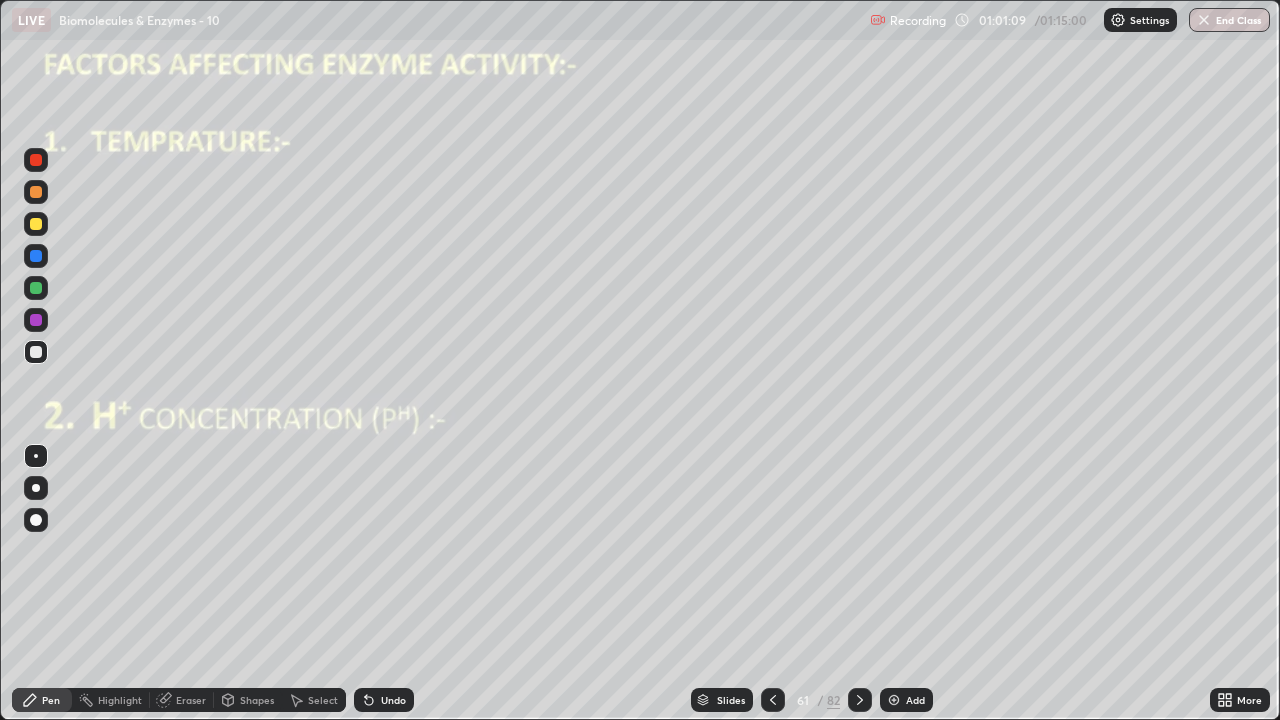 click at bounding box center (36, 288) 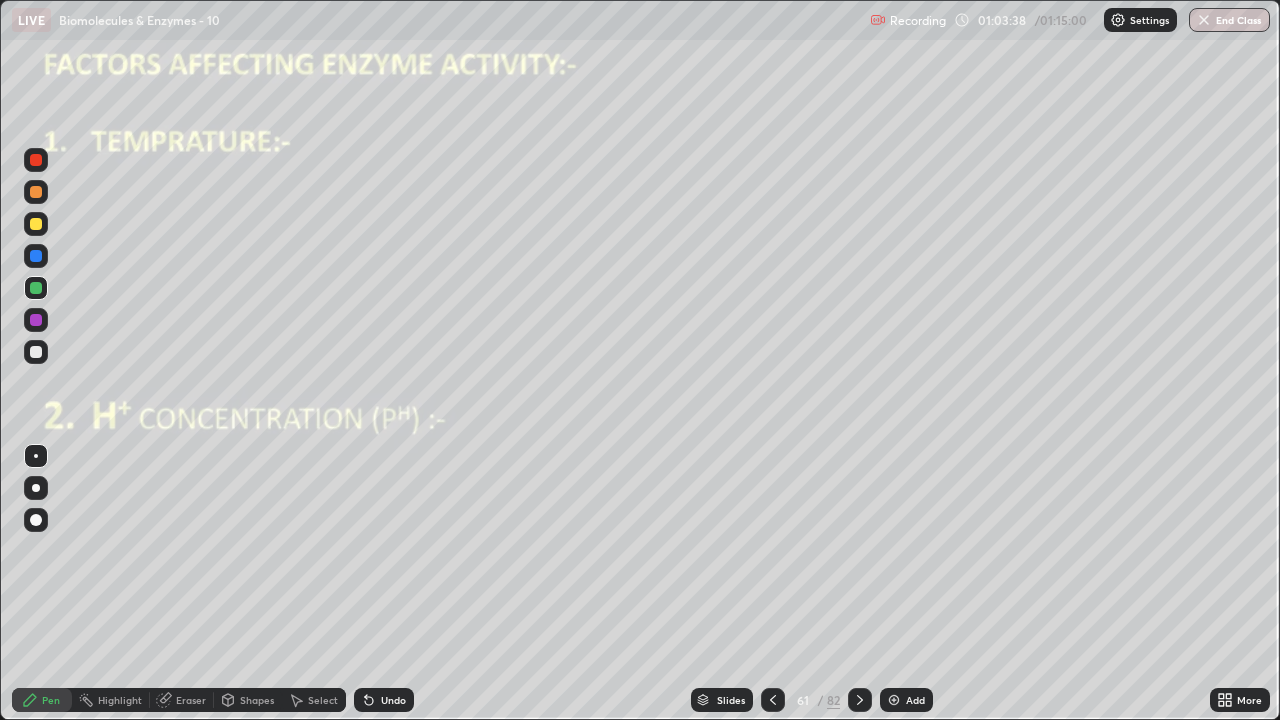 click 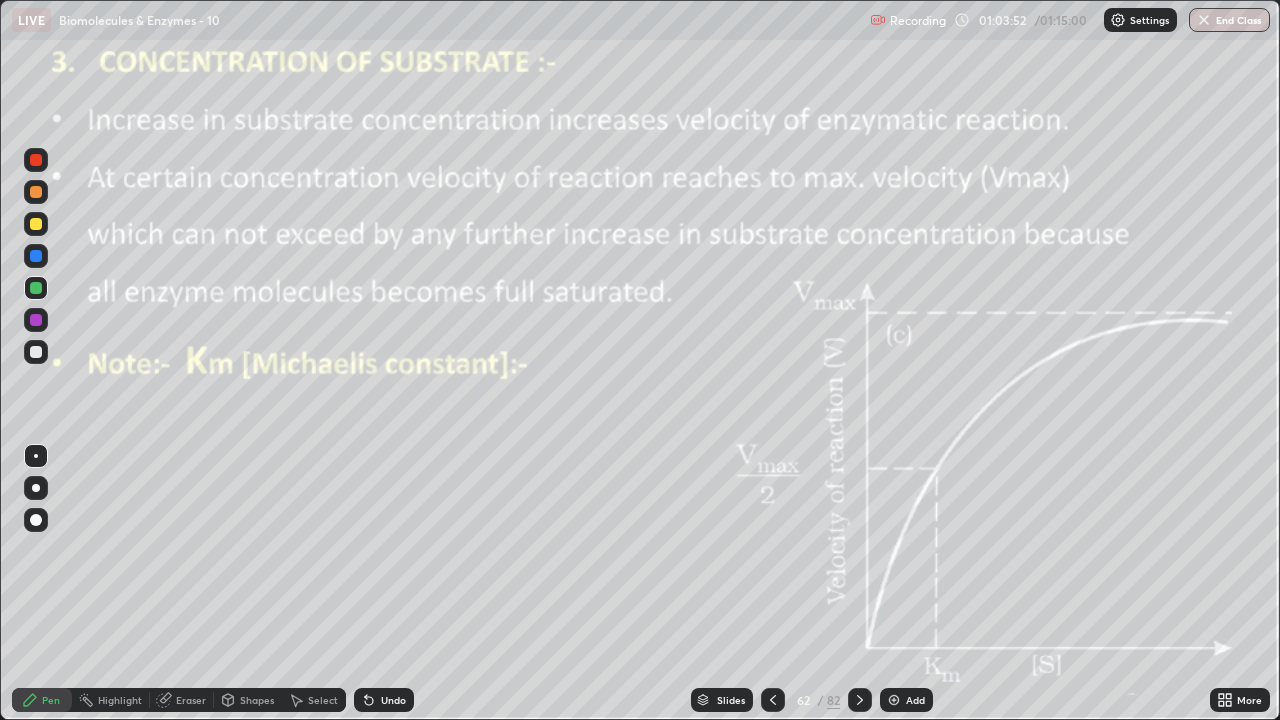 click at bounding box center [36, 160] 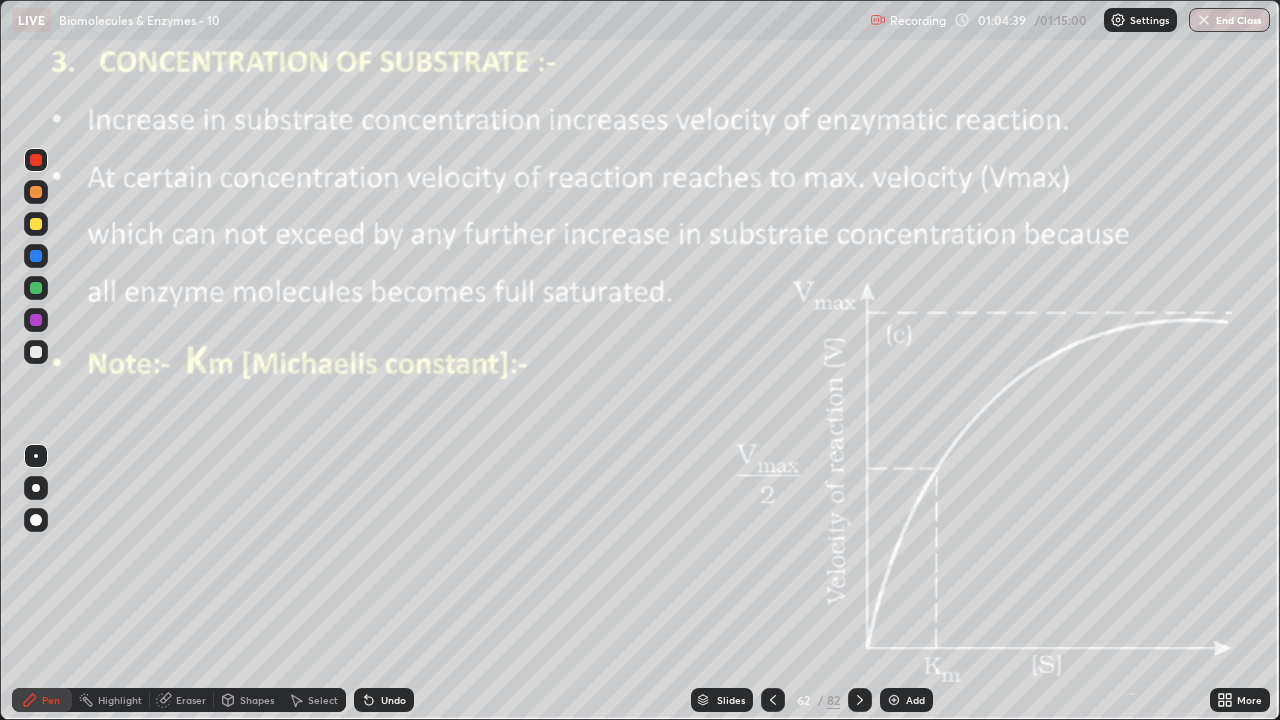 click at bounding box center [36, 288] 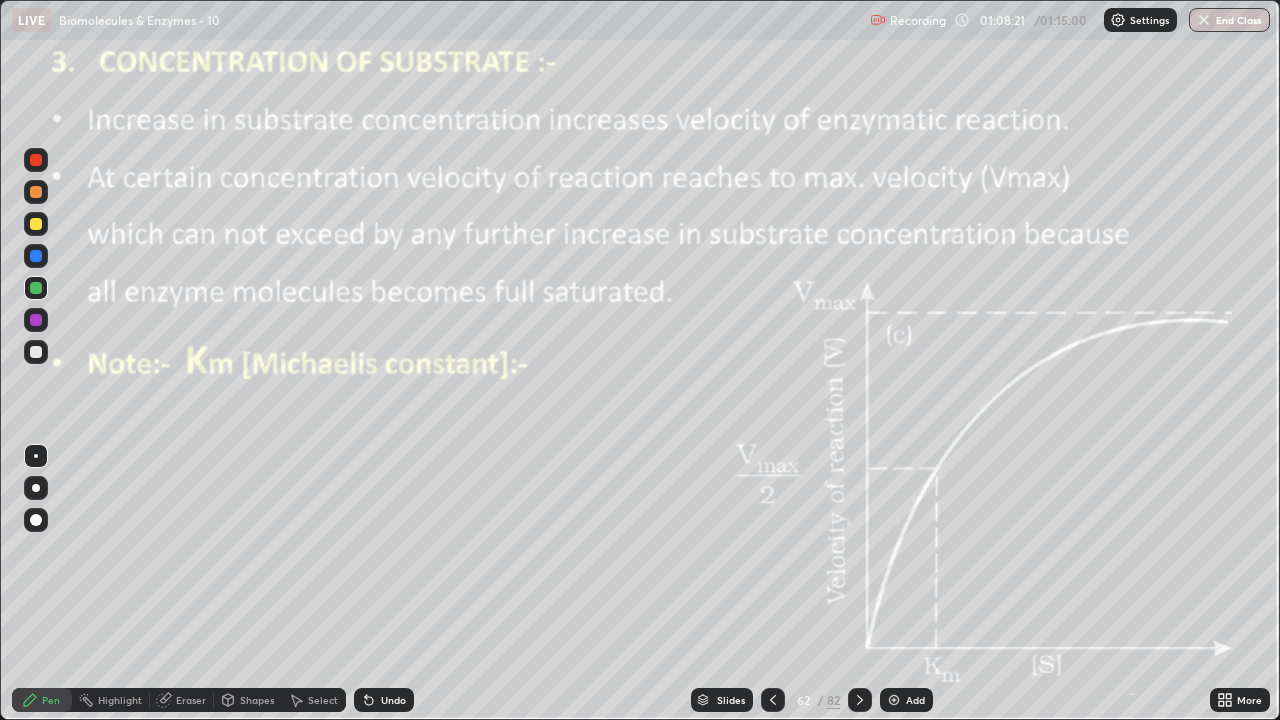 click at bounding box center (1204, 20) 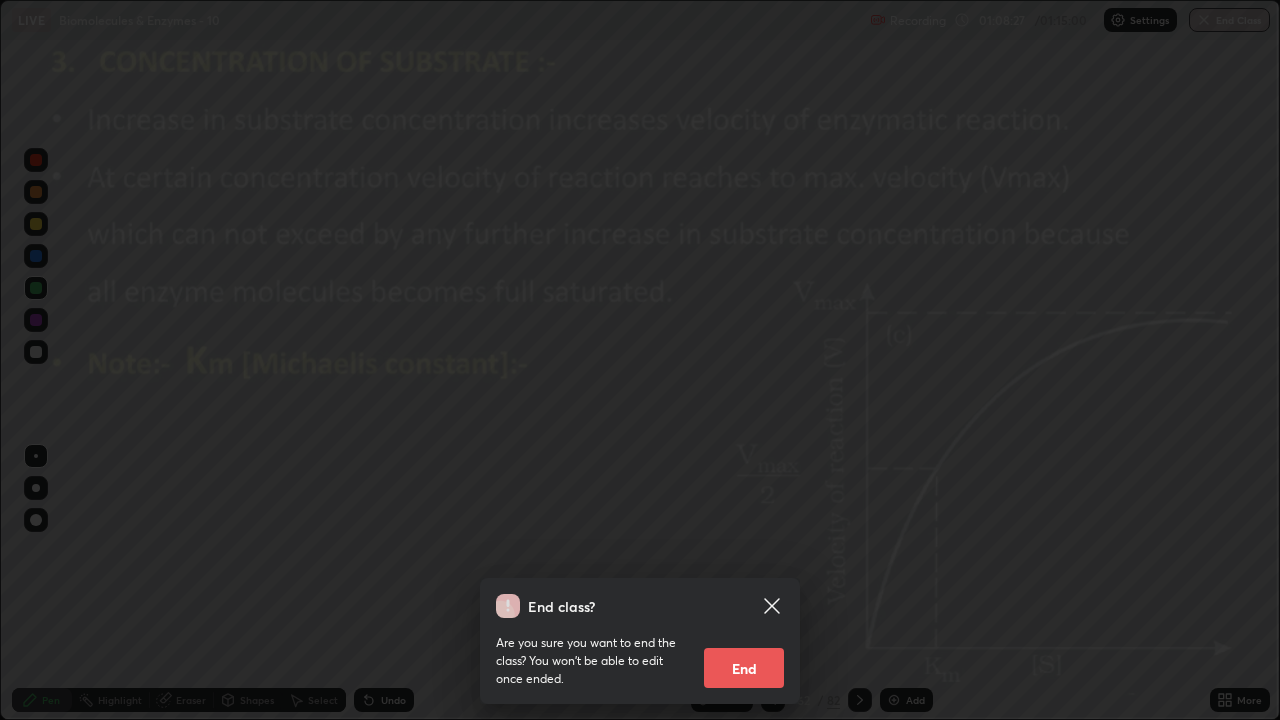 click on "End" at bounding box center [744, 668] 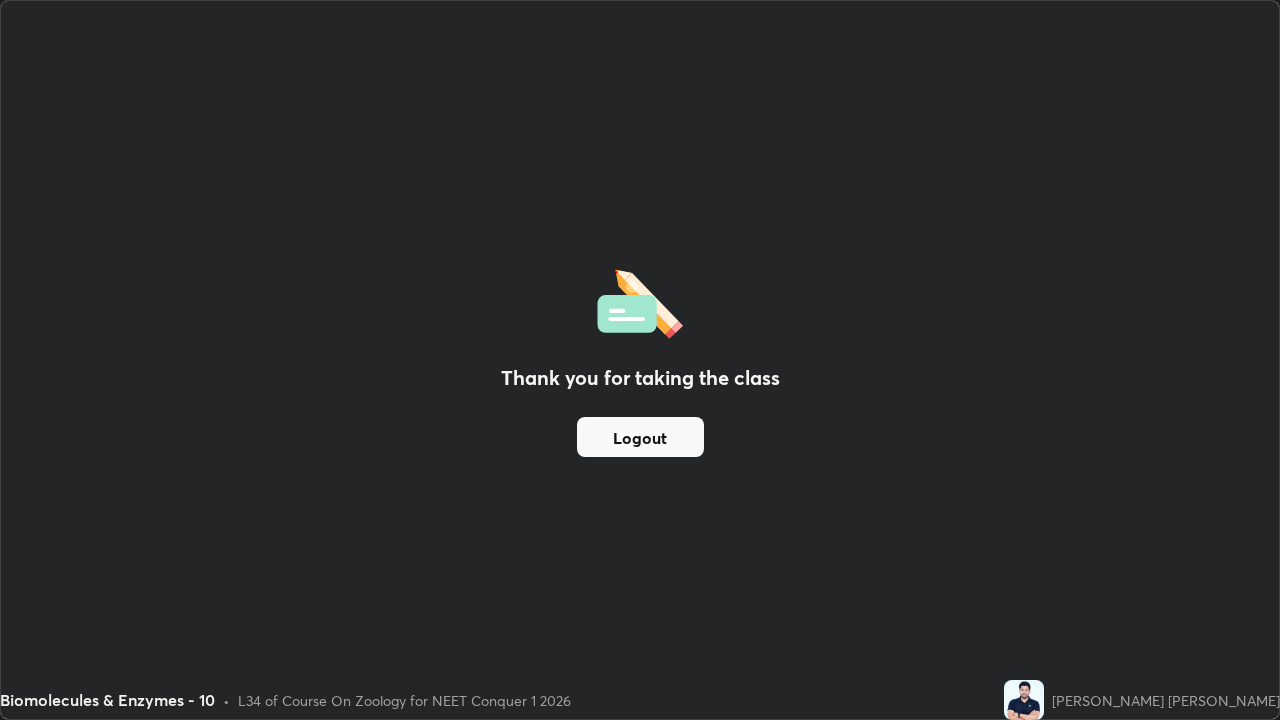 click on "Logout" at bounding box center [640, 437] 